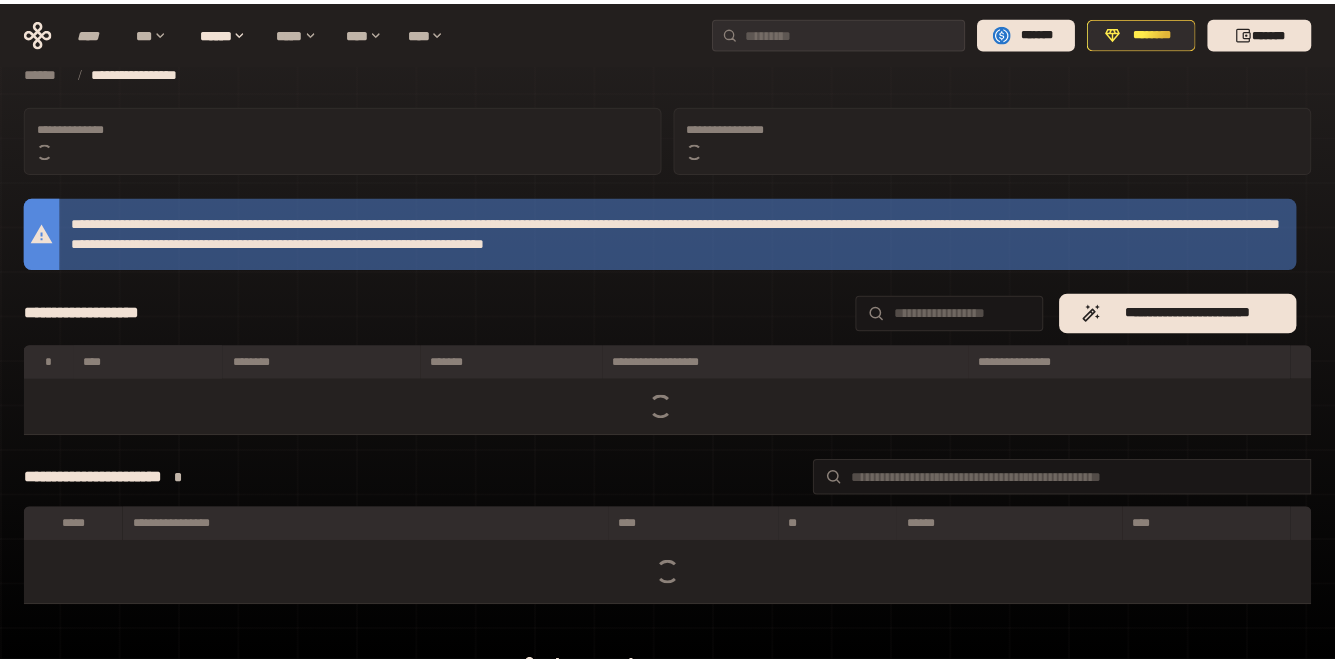 scroll, scrollTop: 0, scrollLeft: 0, axis: both 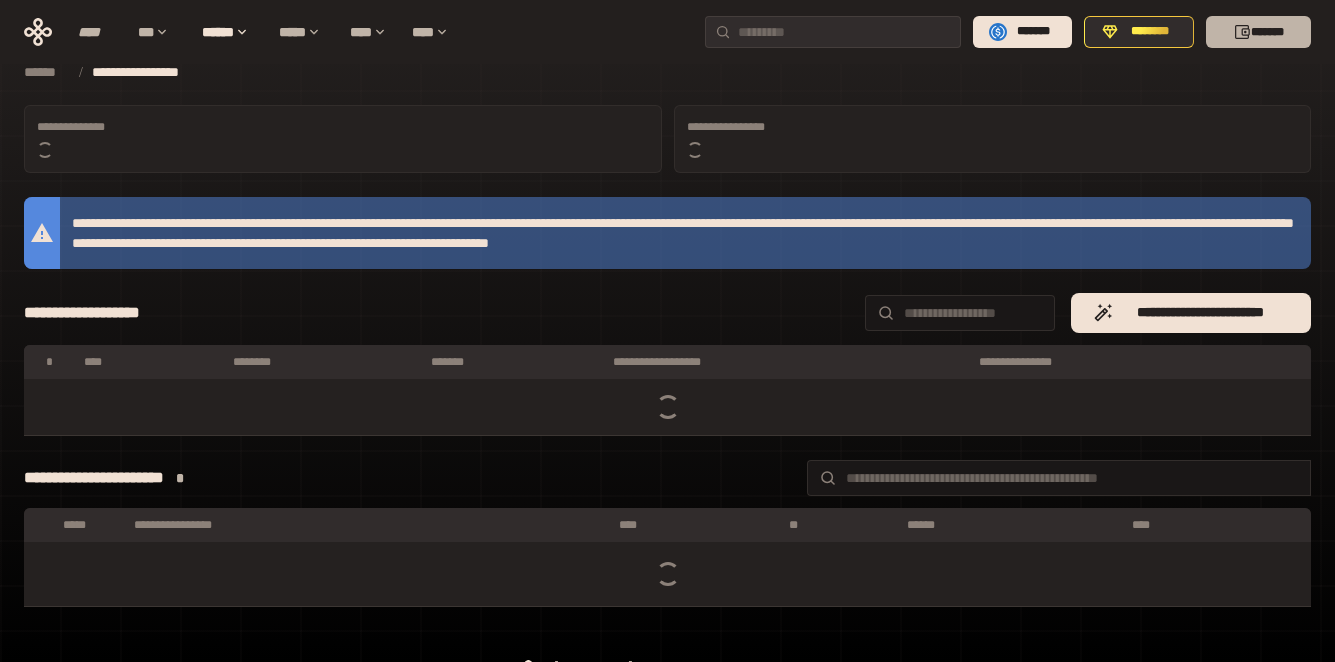 click on "*******" at bounding box center (1258, 32) 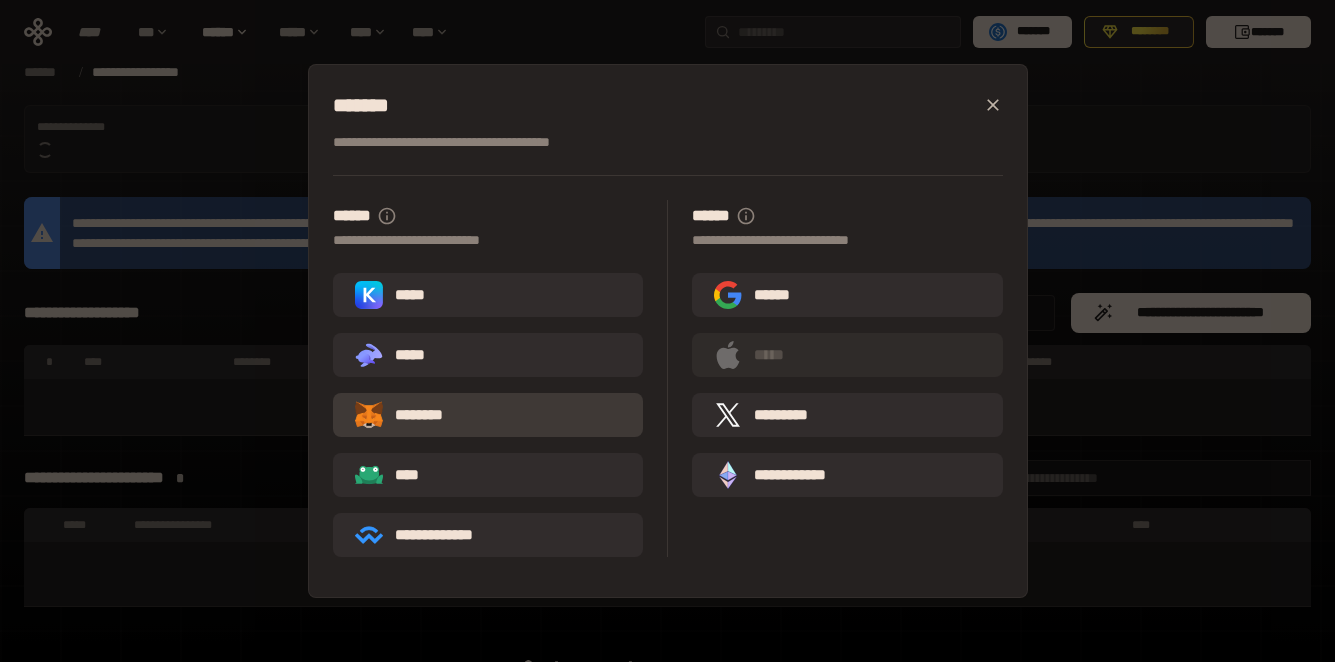 click on "********" at bounding box center [413, 415] 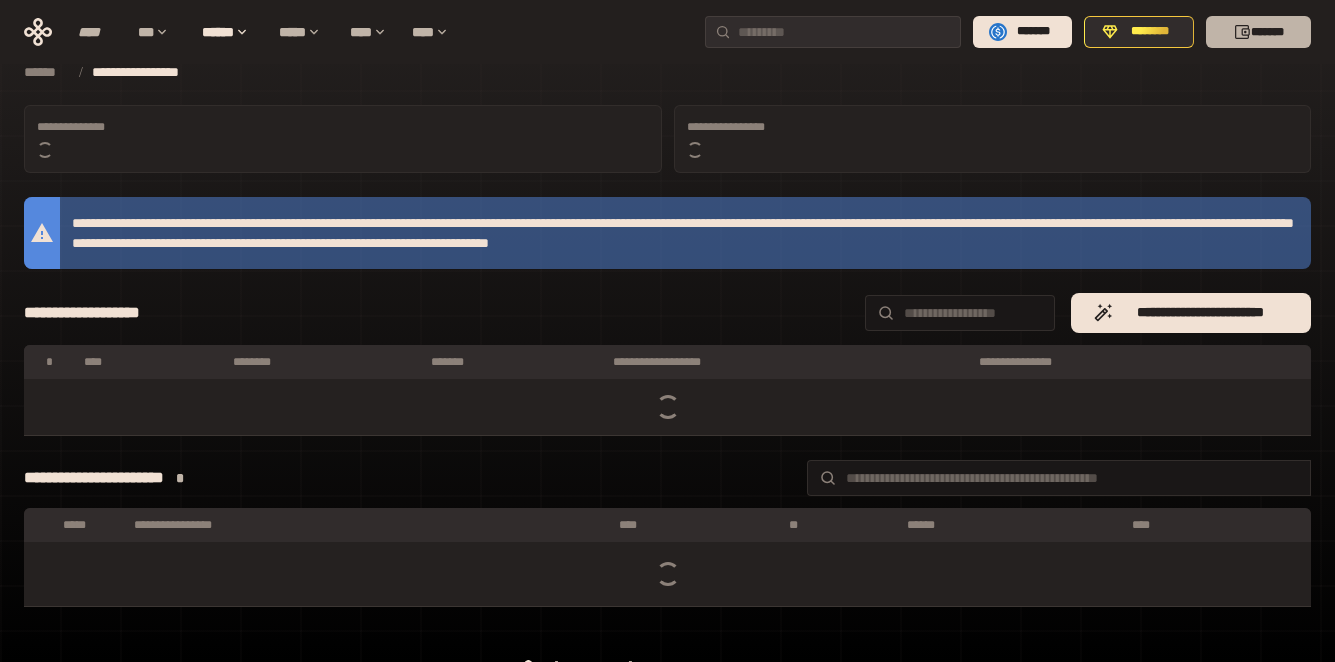 click on "*******" at bounding box center (1258, 32) 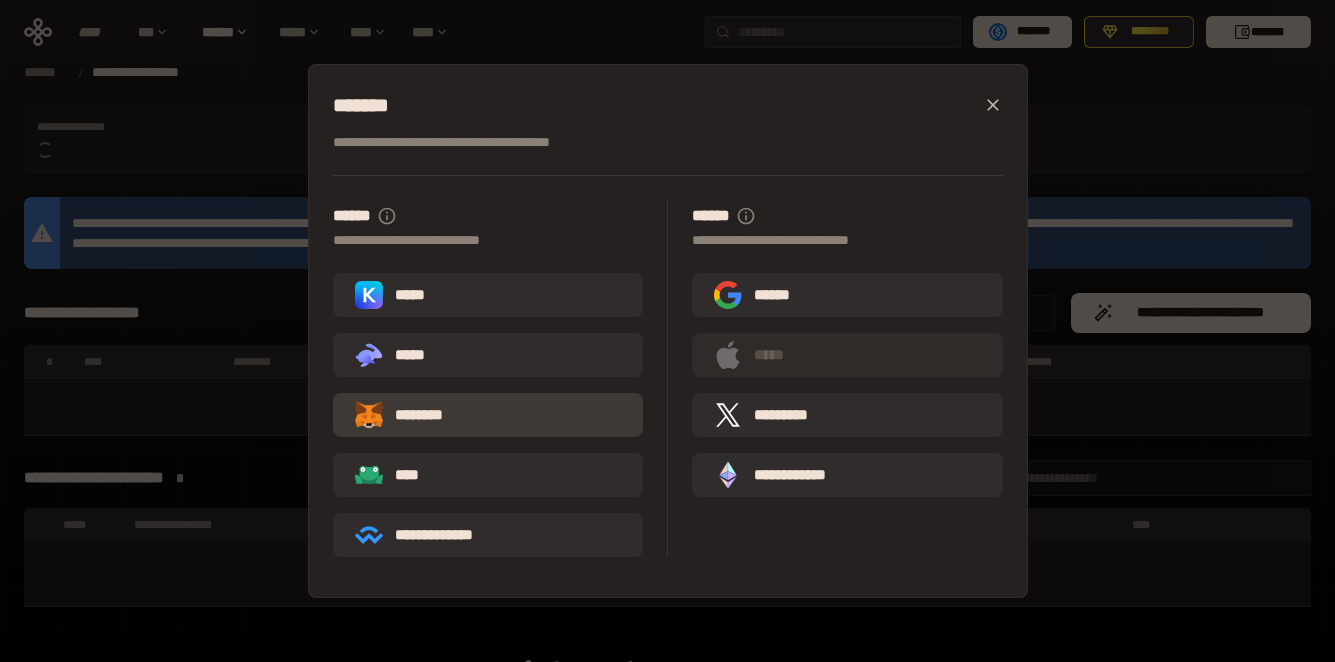 click on "********" at bounding box center (488, 415) 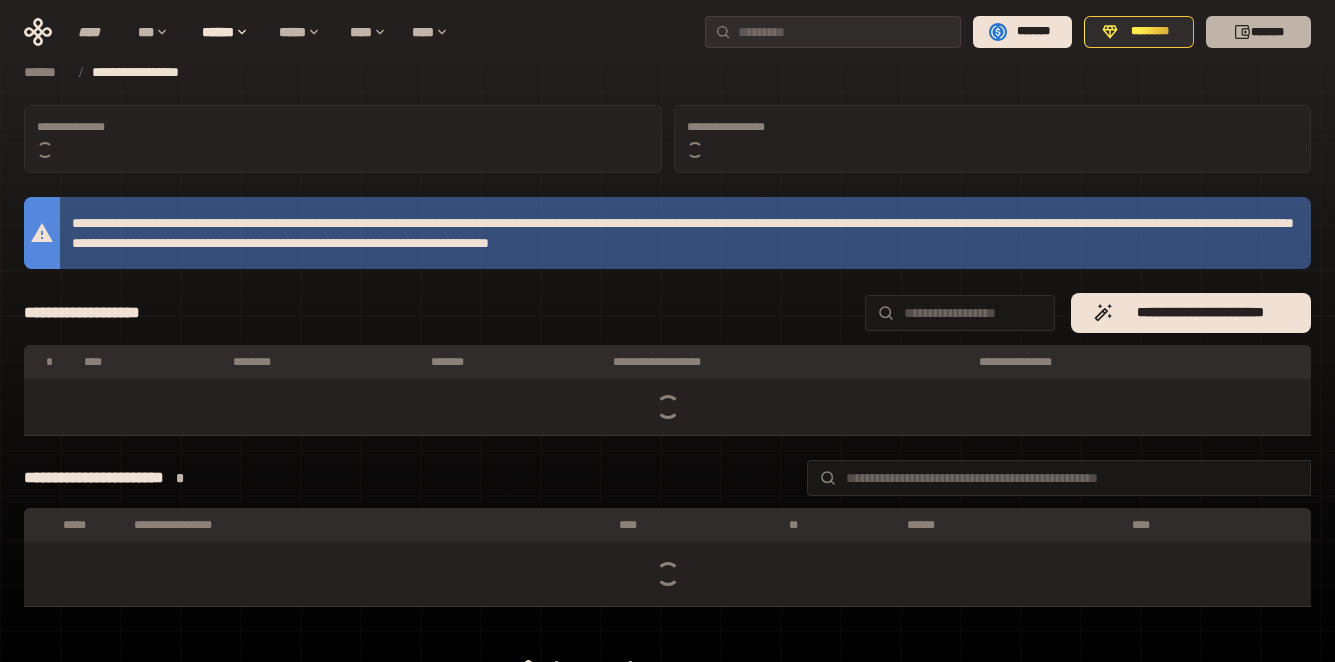 click on "*******" at bounding box center [1258, 32] 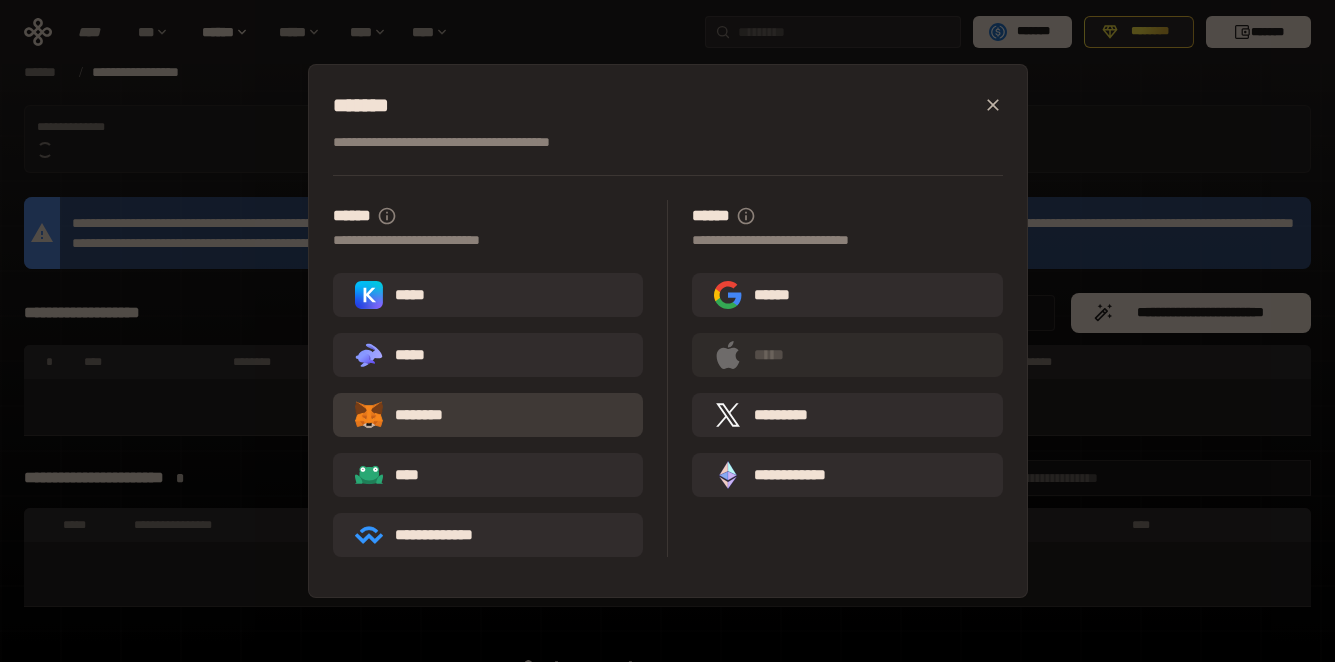 click on "********" at bounding box center [488, 415] 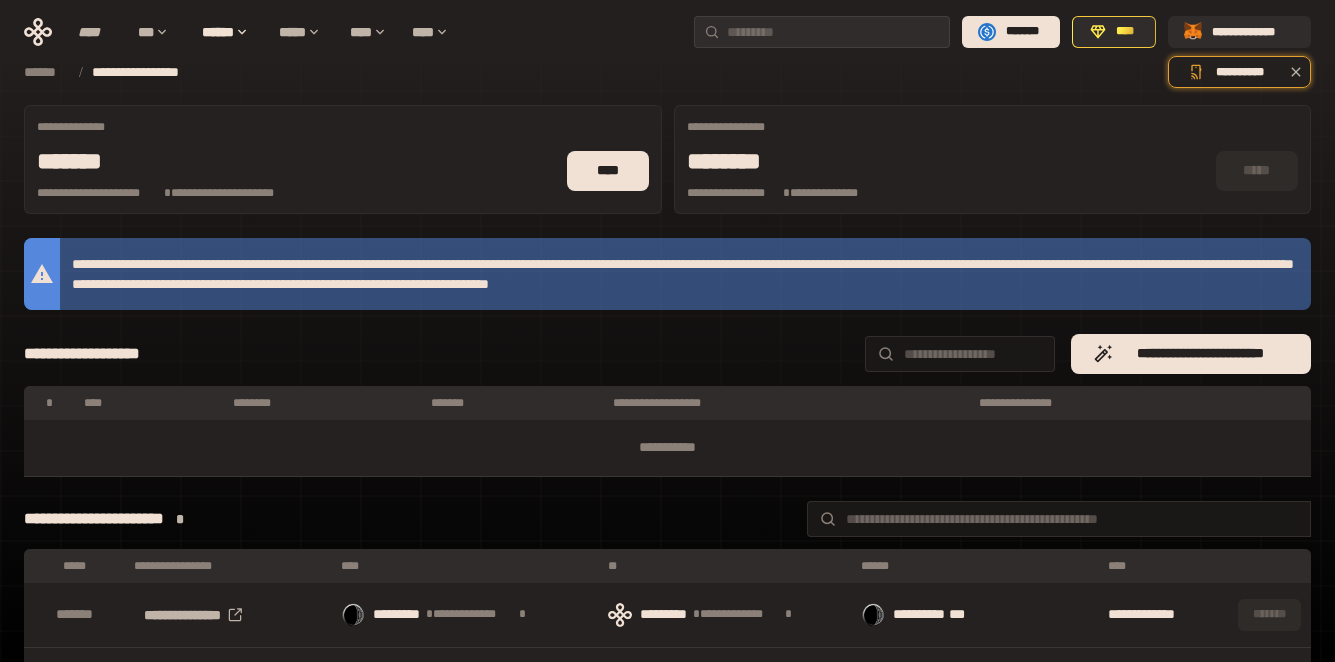 click on "**********" at bounding box center (993, 127) 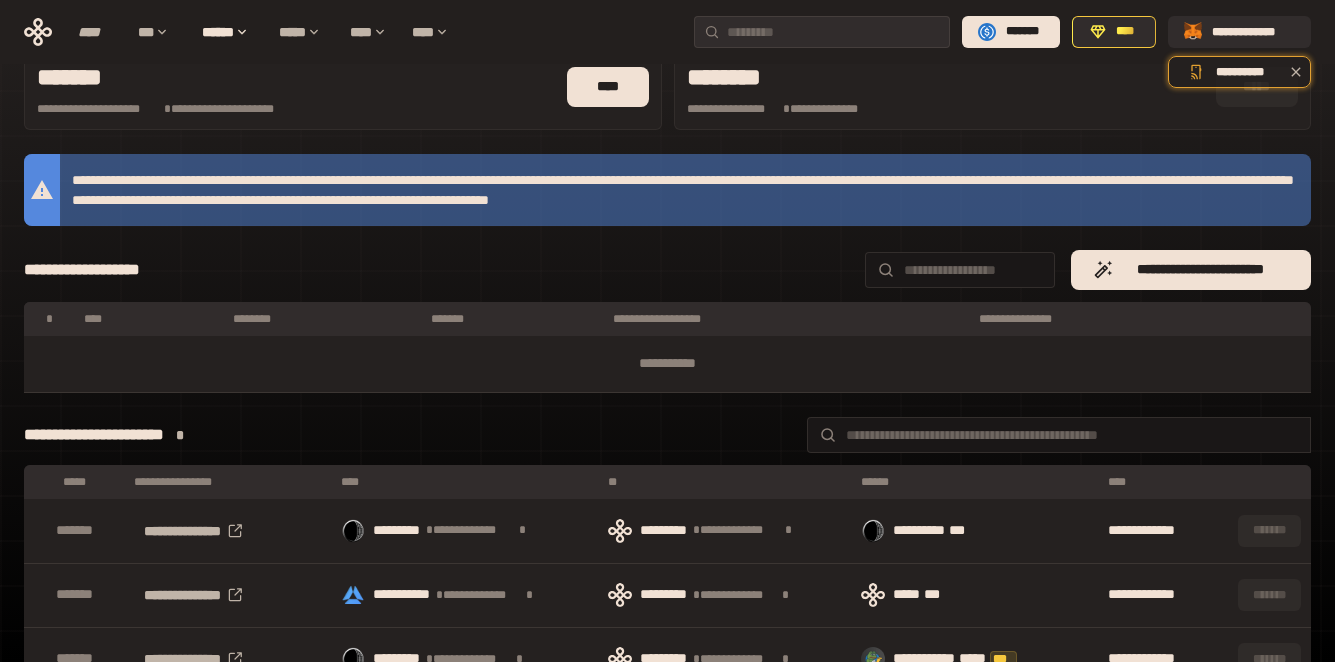 scroll, scrollTop: 334, scrollLeft: 0, axis: vertical 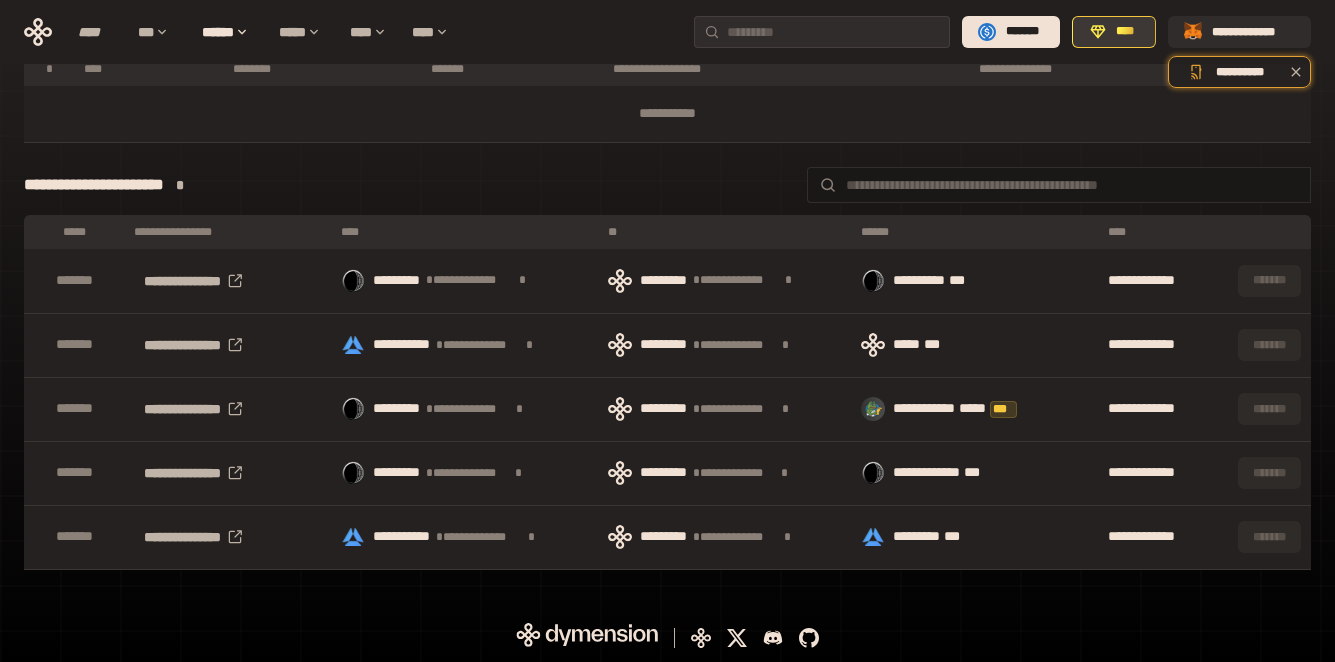 click 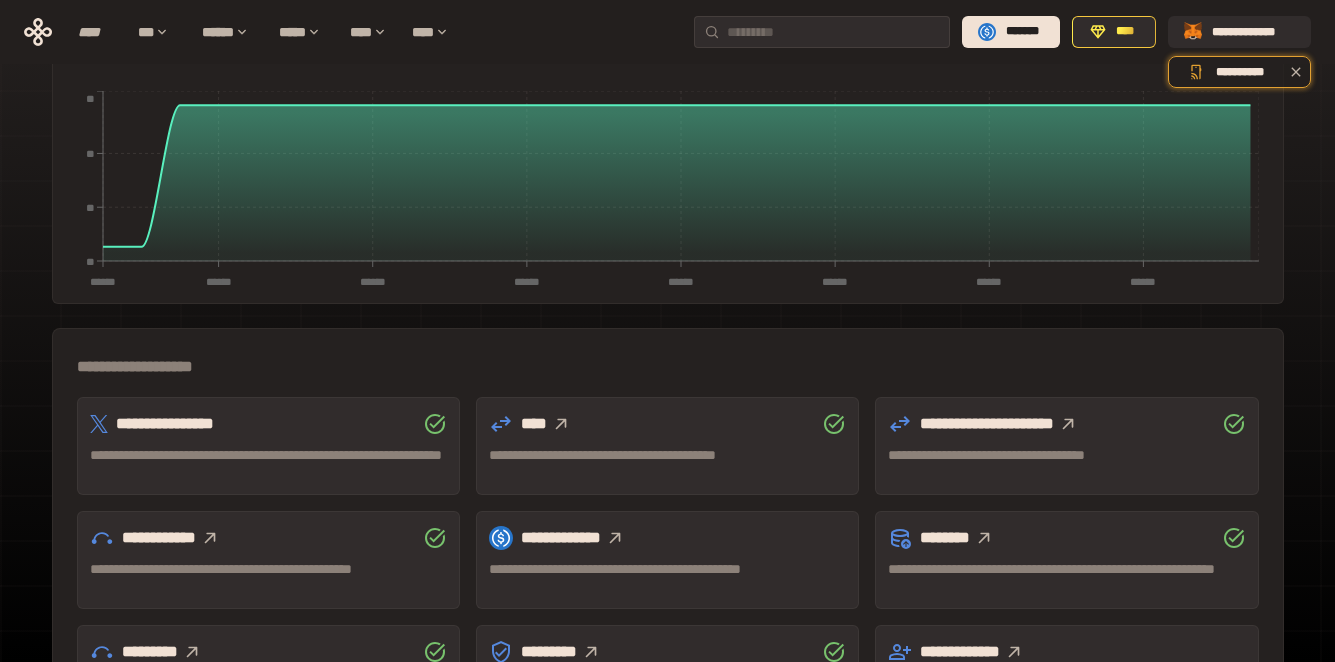 scroll, scrollTop: 608, scrollLeft: 0, axis: vertical 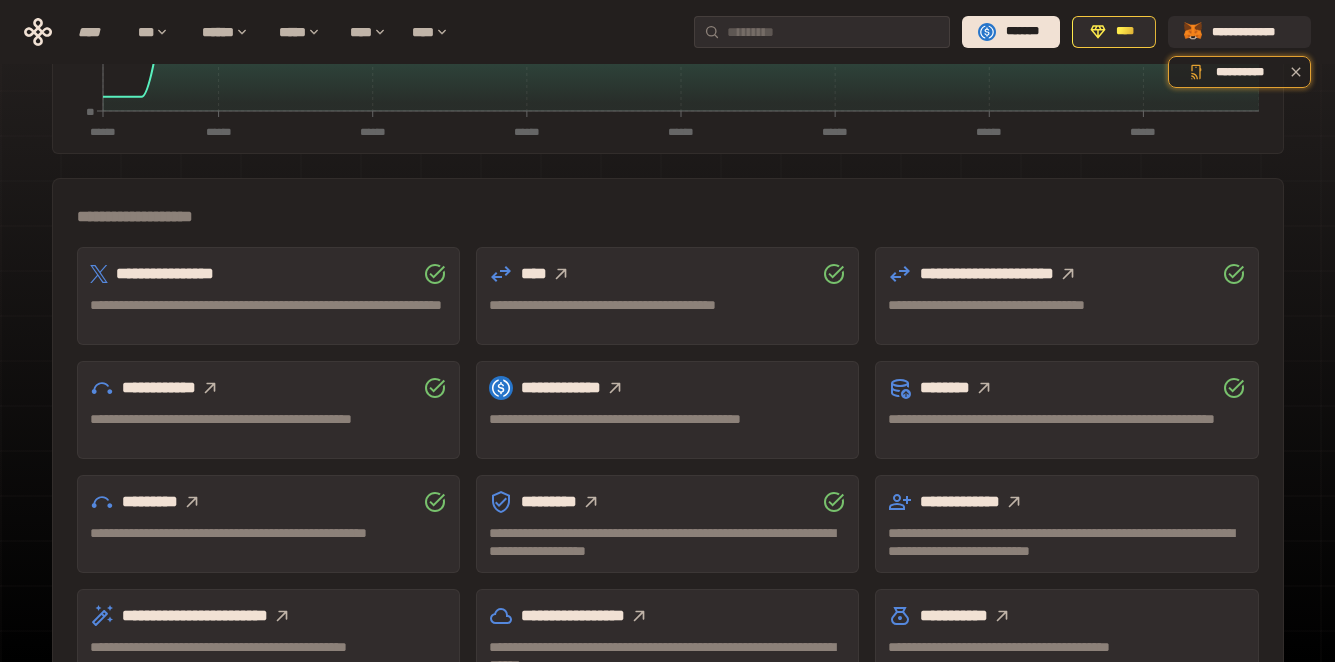 click 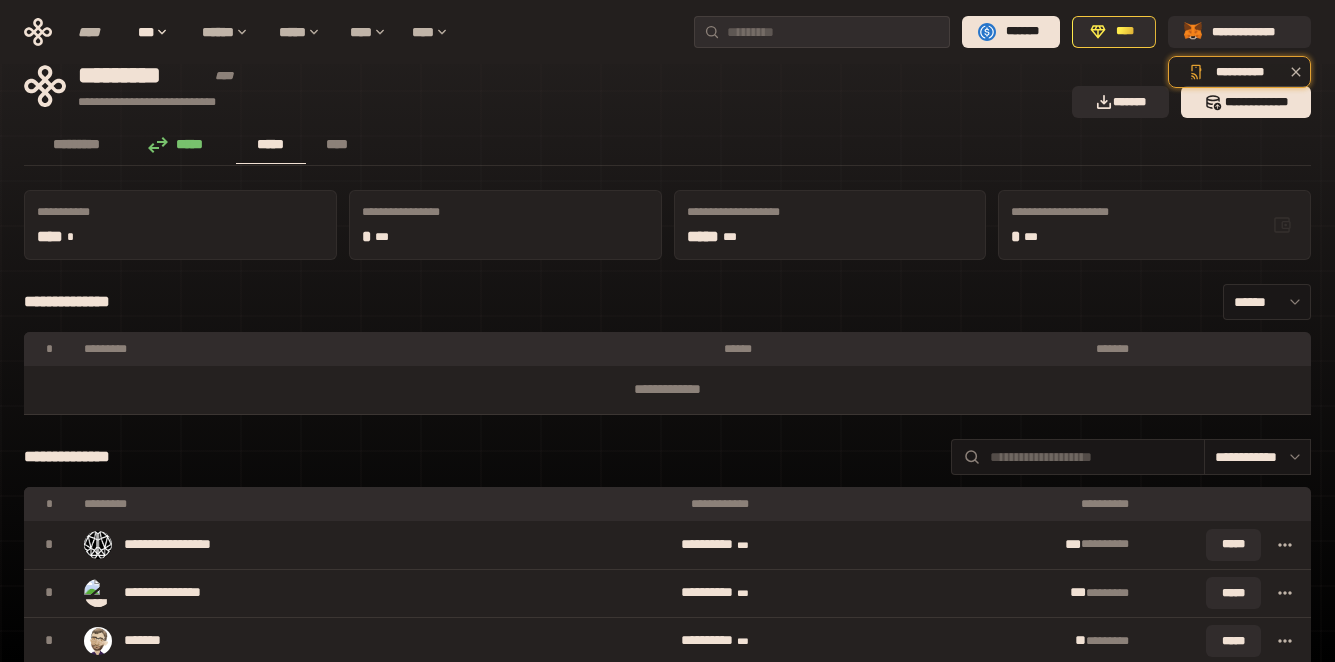 scroll, scrollTop: 484, scrollLeft: 0, axis: vertical 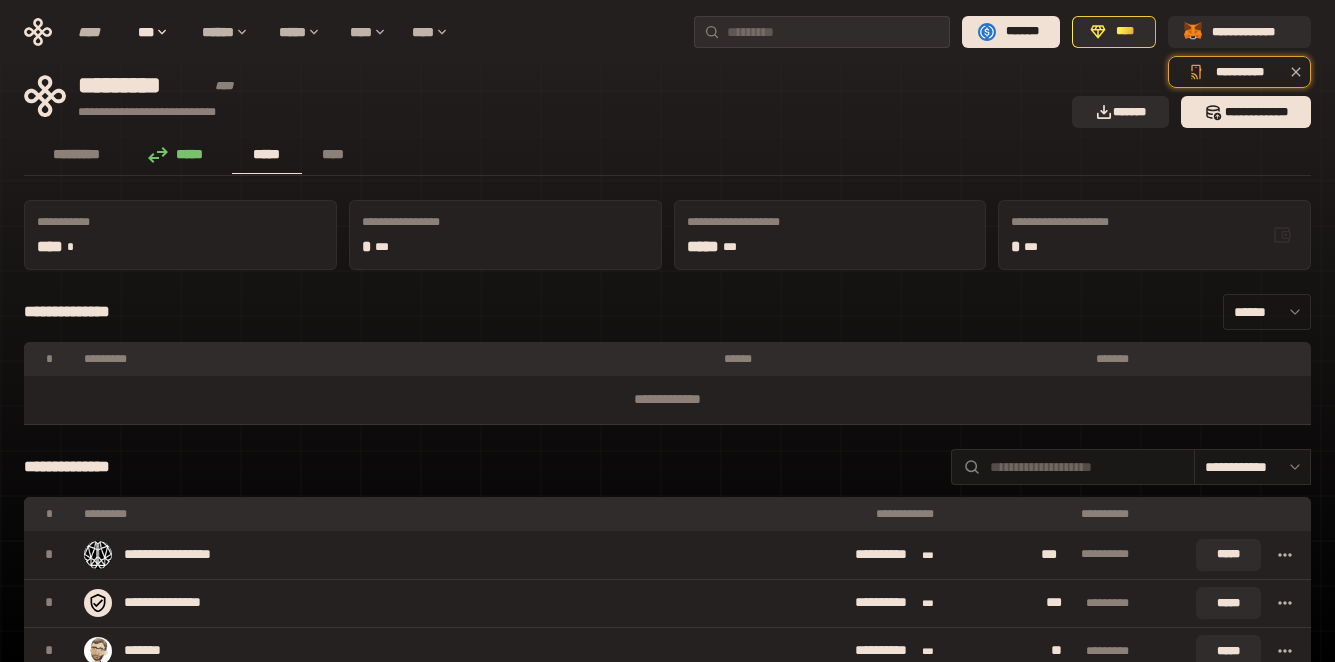 click on "******" at bounding box center [1267, 312] 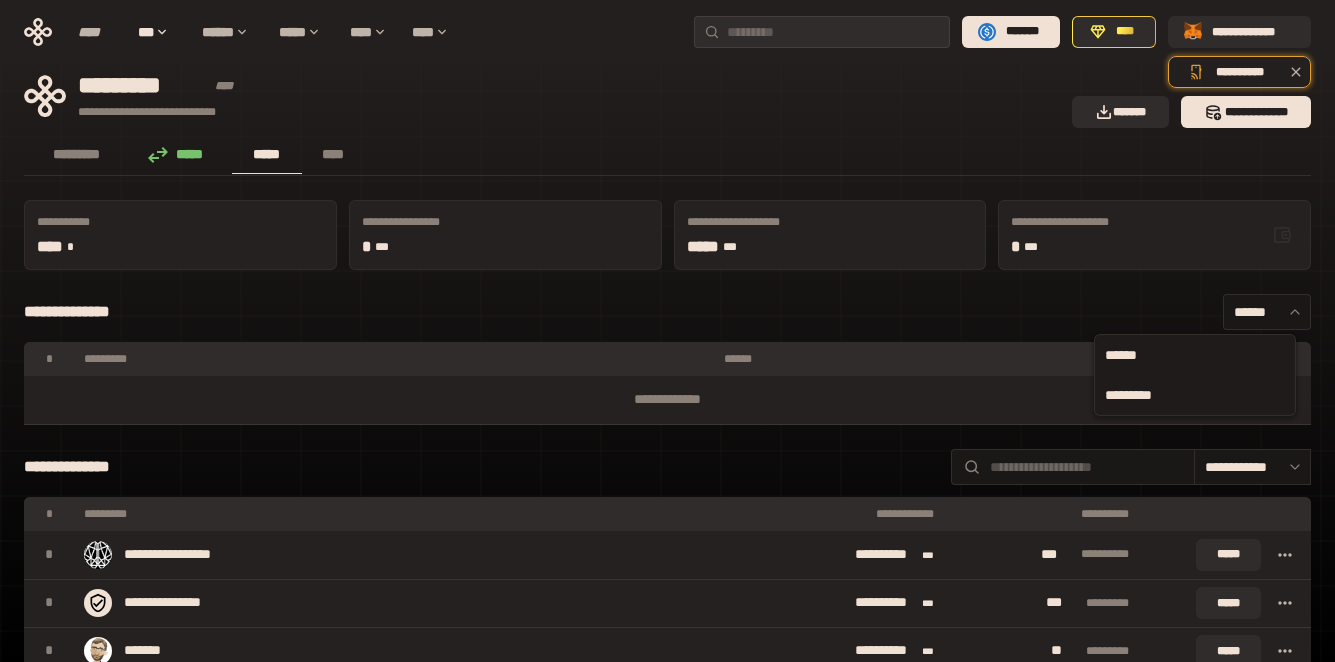 click on "*********" at bounding box center (1195, 395) 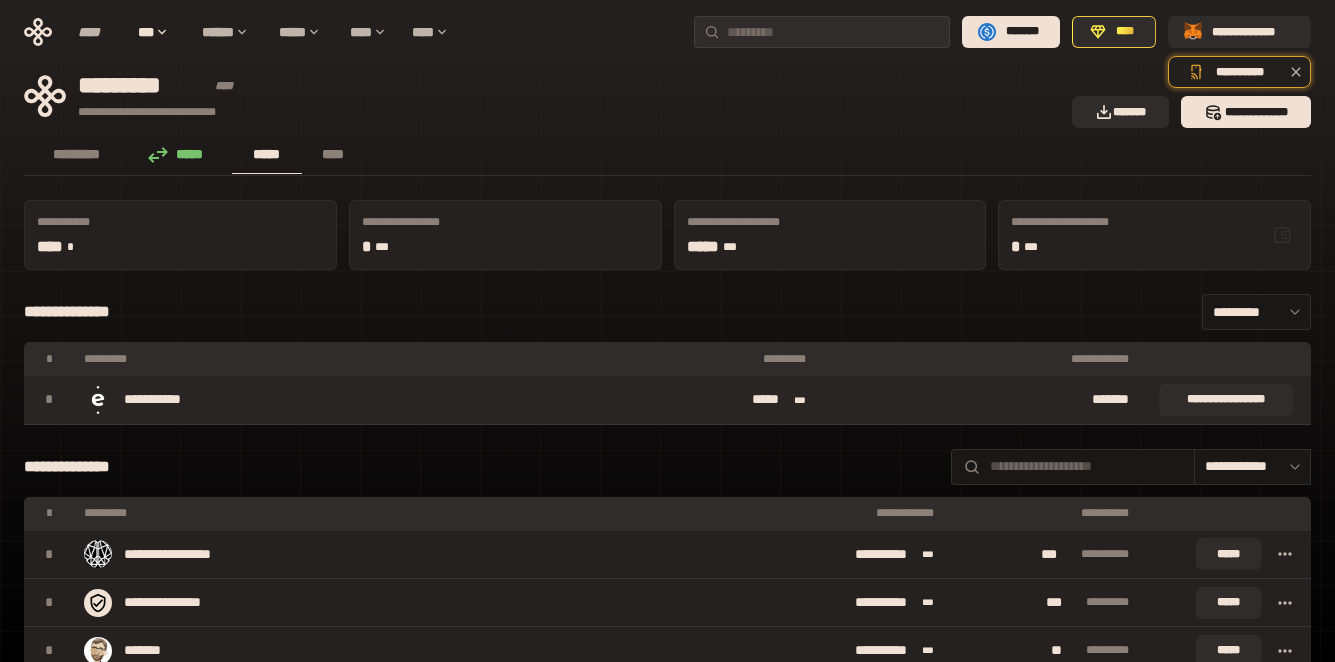 click on "***** ***" at bounding box center [669, 400] 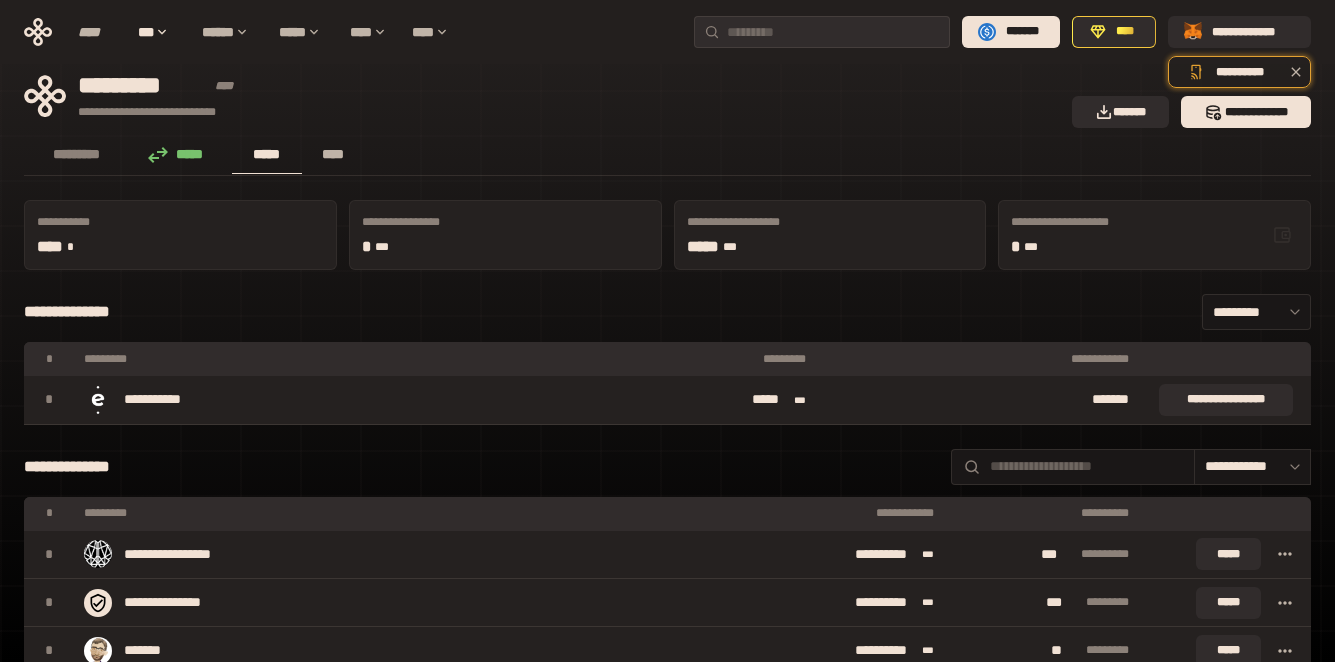 click on "****" at bounding box center [333, 154] 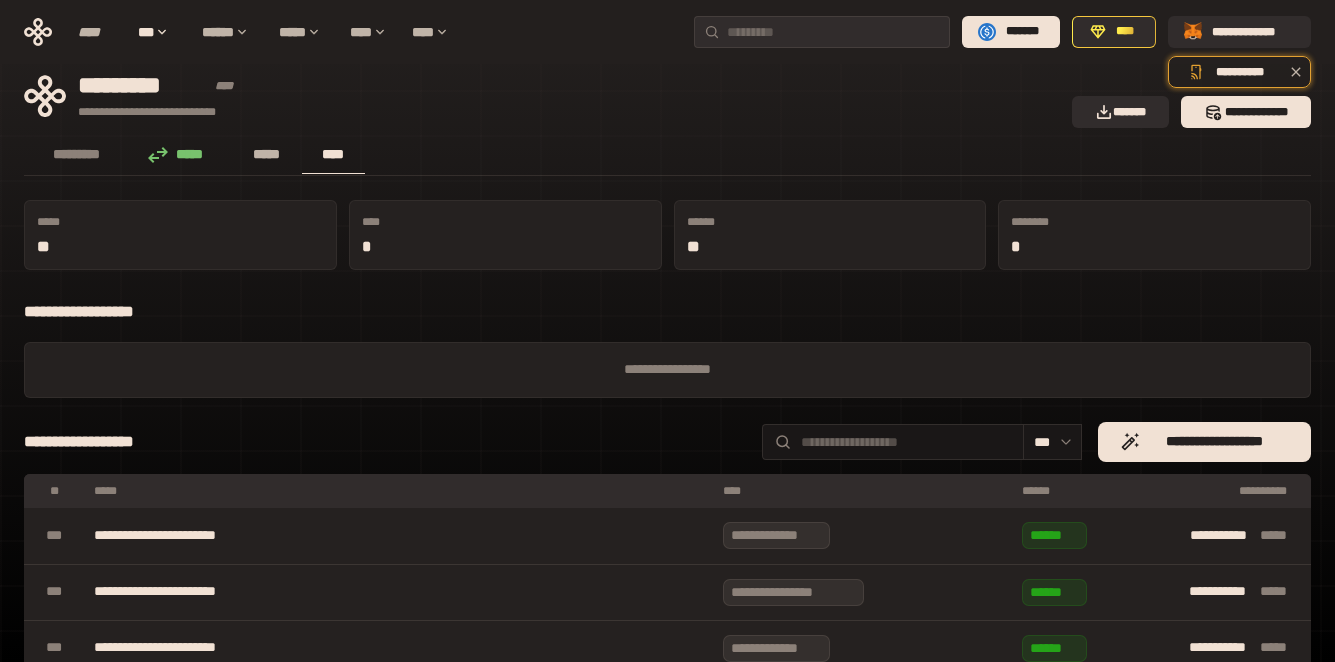 click on "*****" at bounding box center [267, 154] 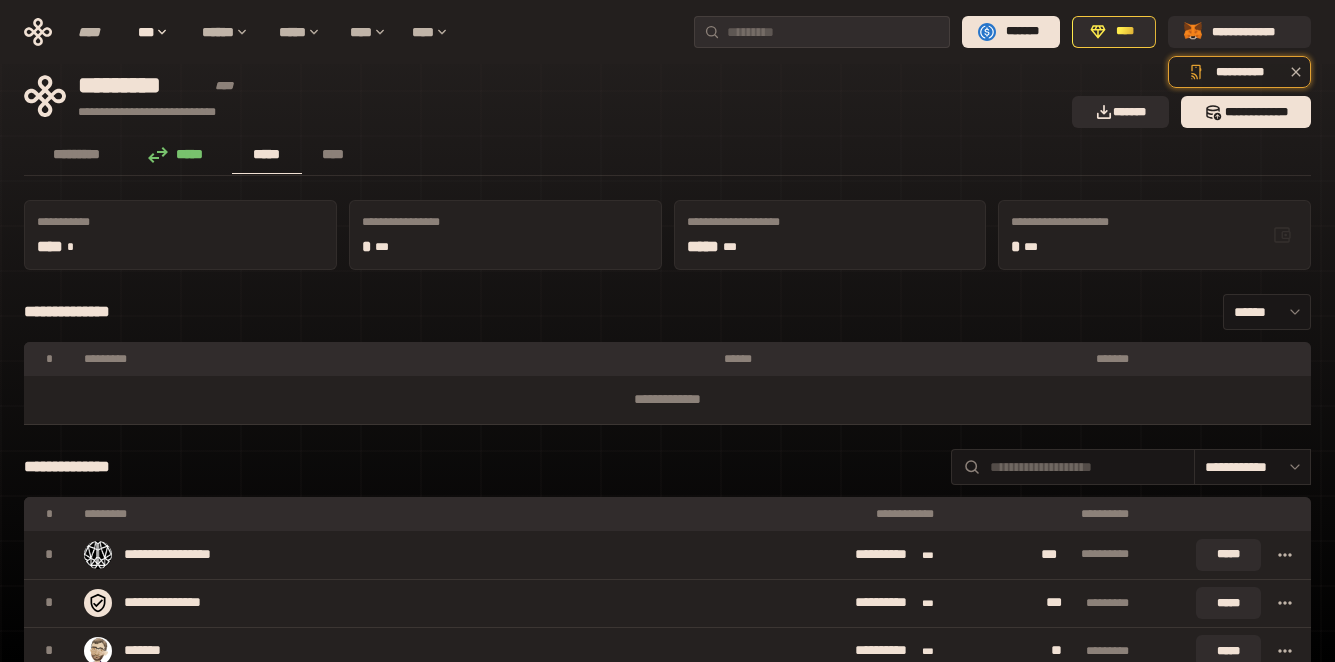 click on "*****" at bounding box center (181, 154) 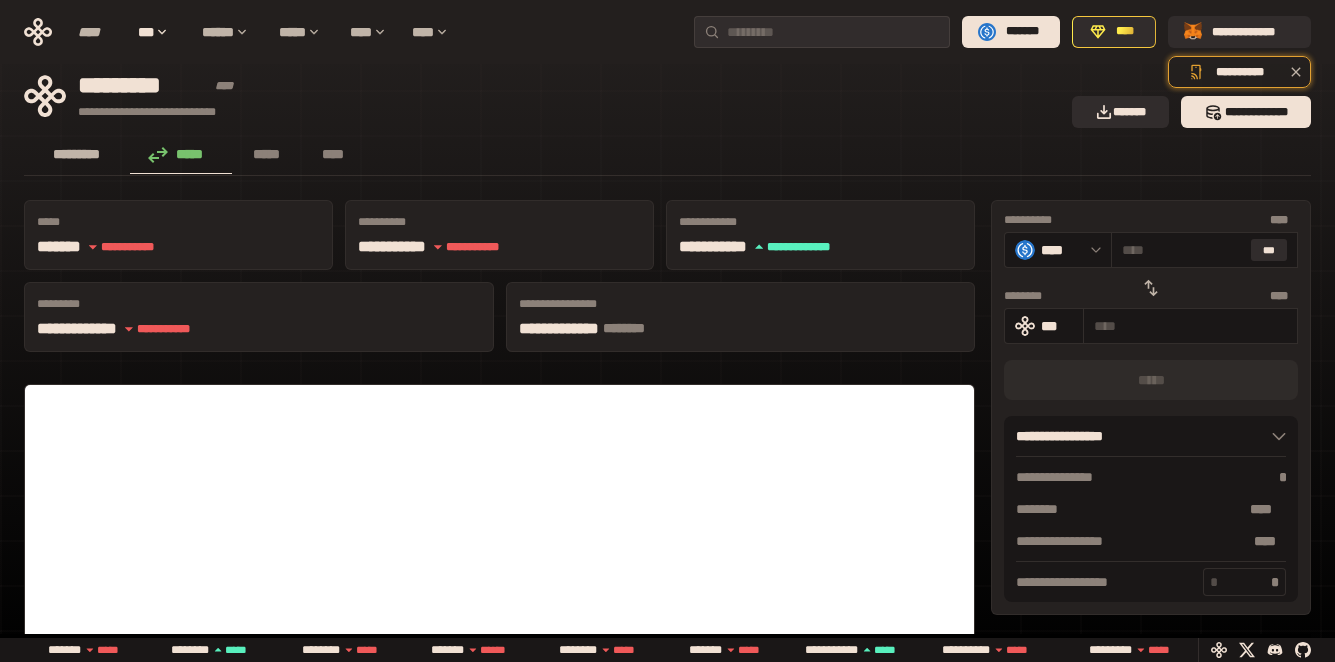 click on "*********" at bounding box center [77, 154] 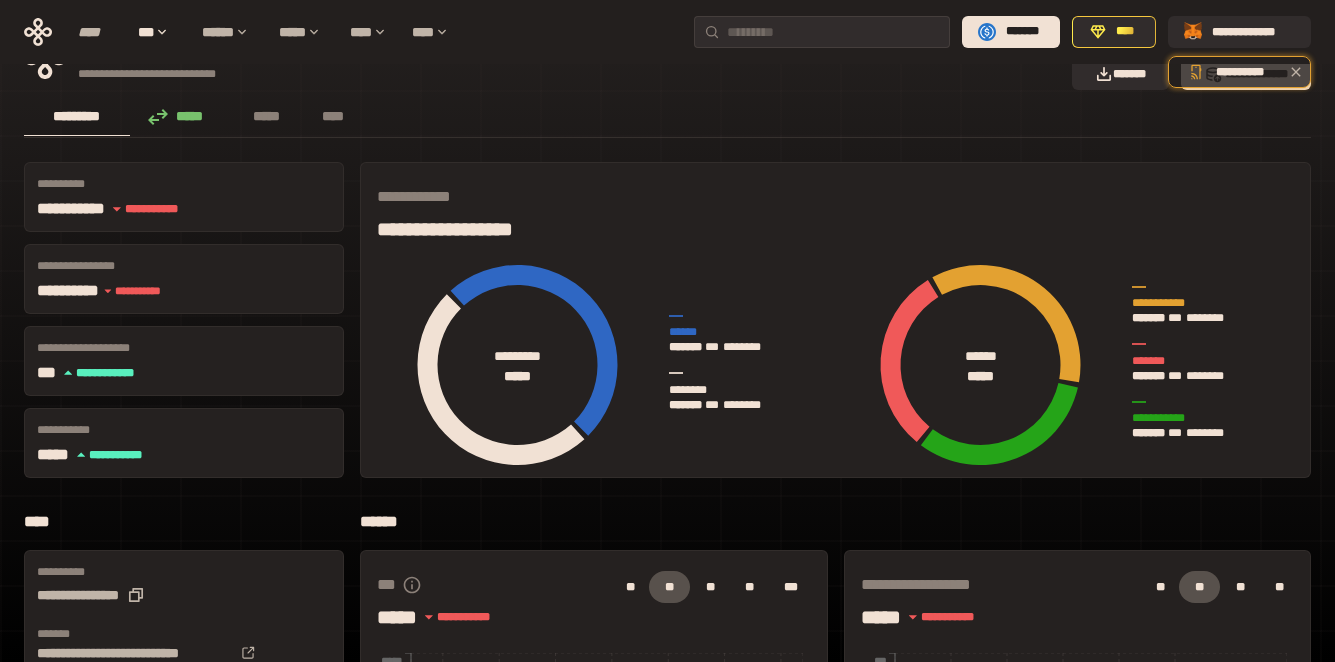 scroll, scrollTop: 0, scrollLeft: 0, axis: both 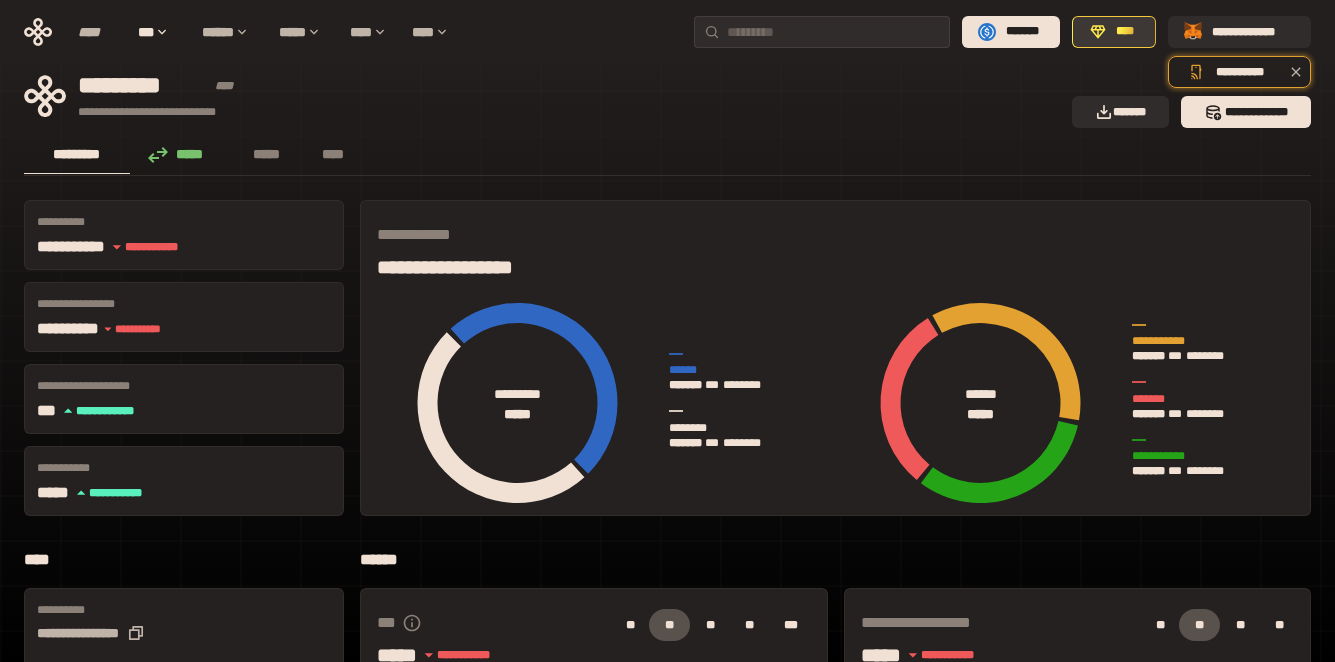 click on "****" at bounding box center [1114, 32] 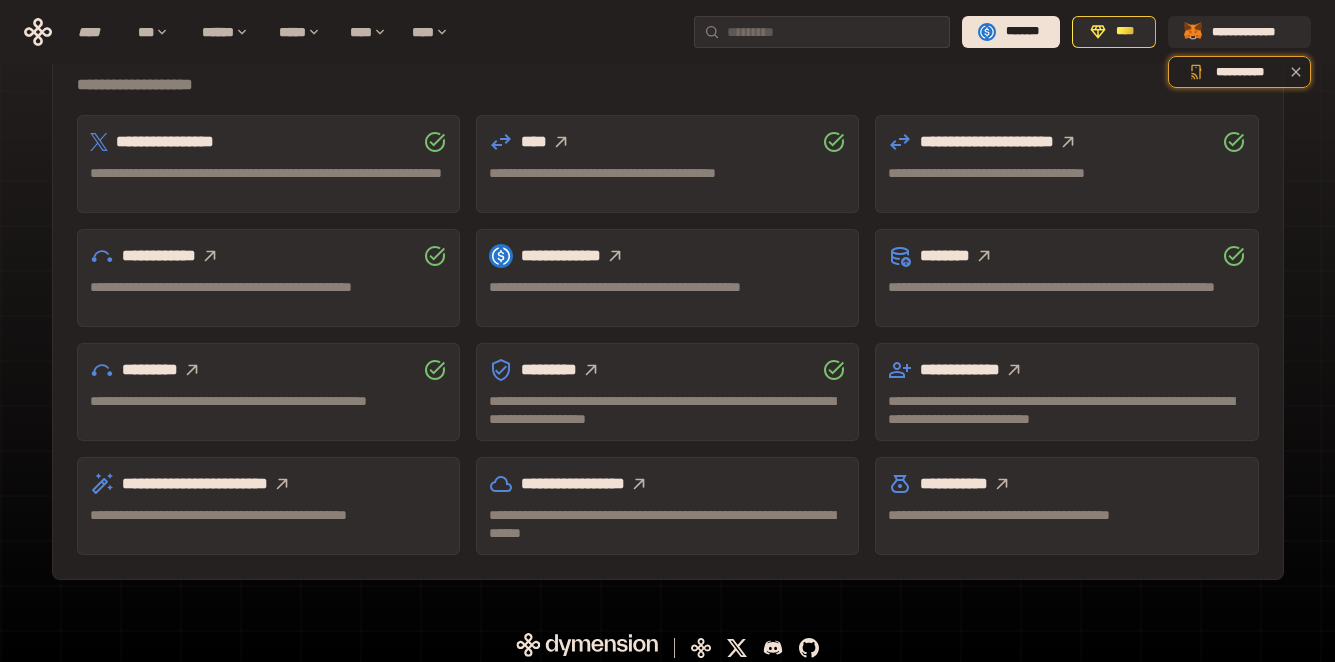 scroll, scrollTop: 626, scrollLeft: 0, axis: vertical 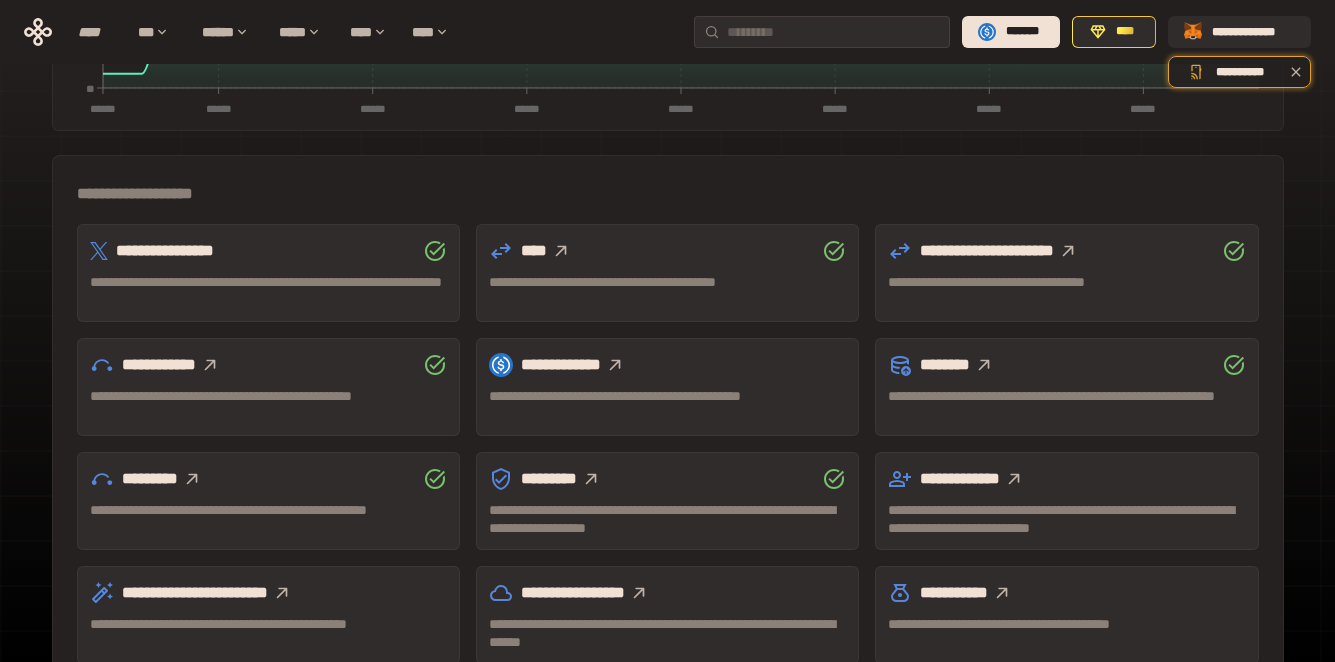 click 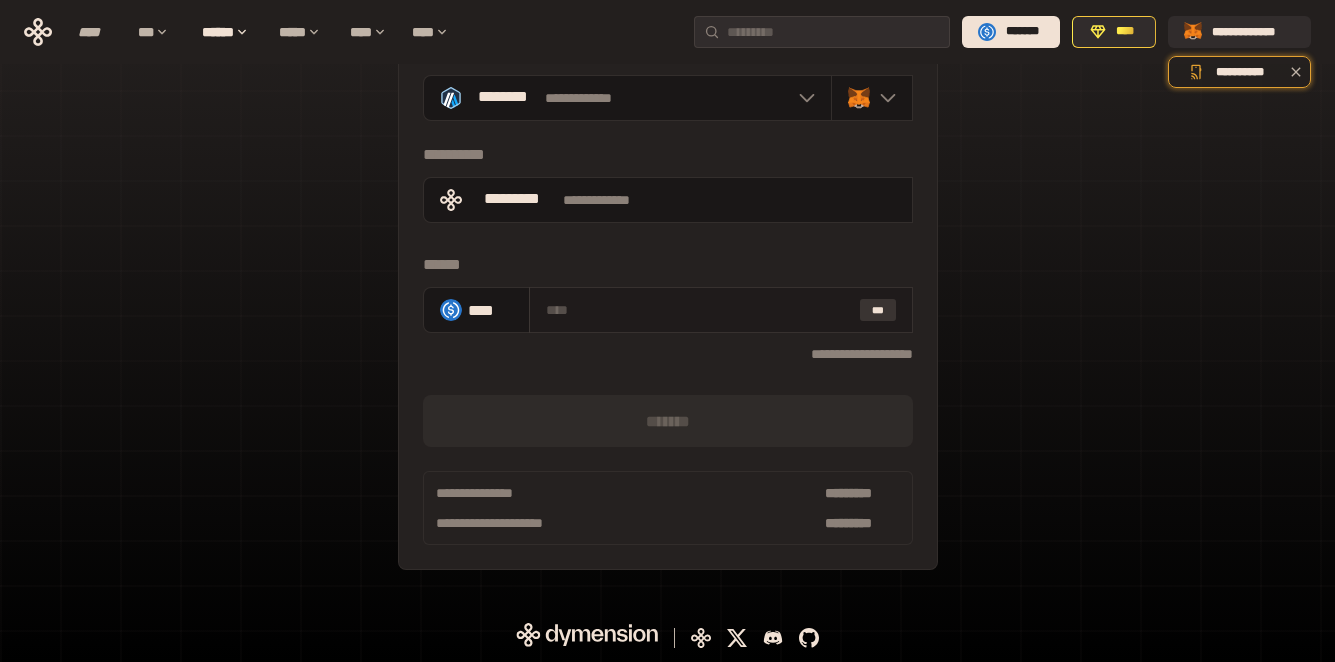click on "***" at bounding box center [878, 310] 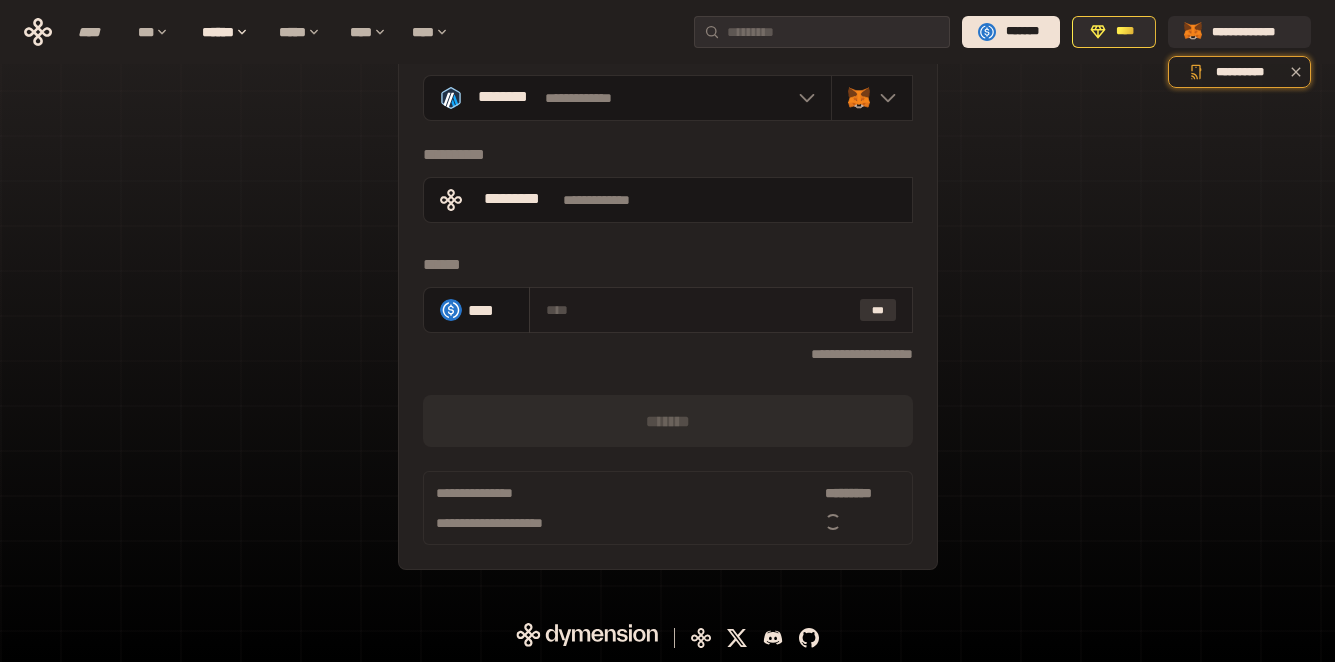 click on "***" at bounding box center (878, 310) 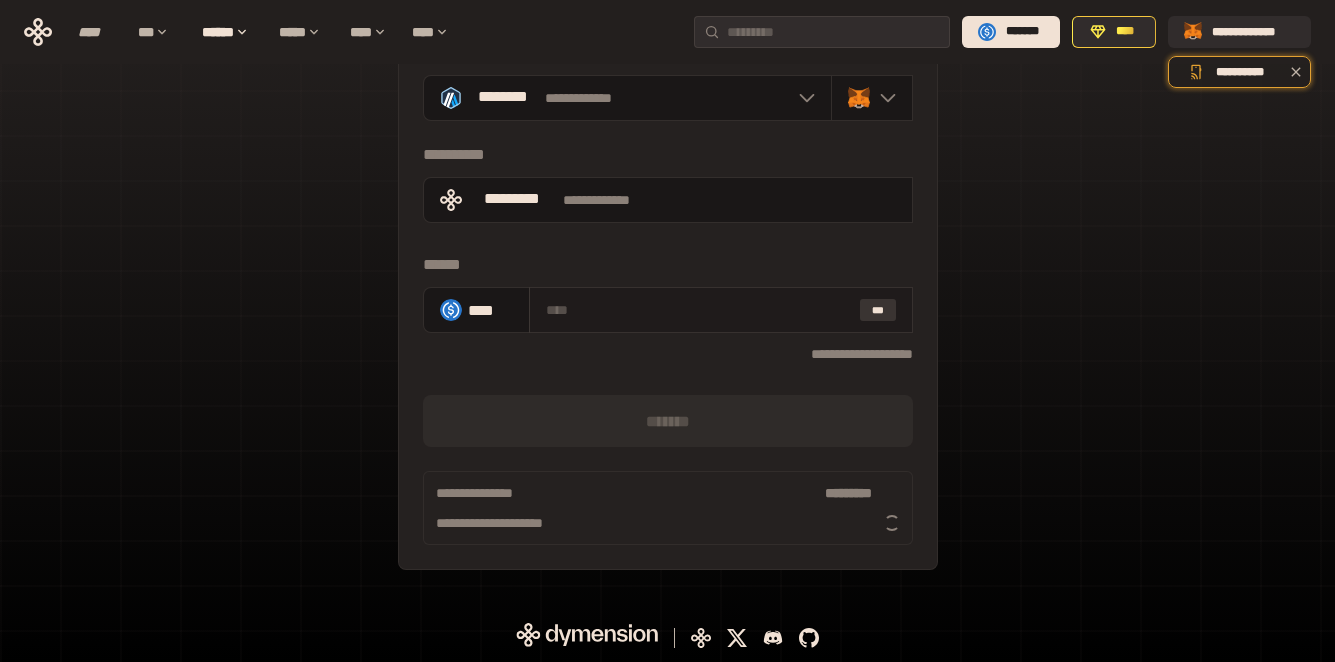 click on "***" at bounding box center (878, 310) 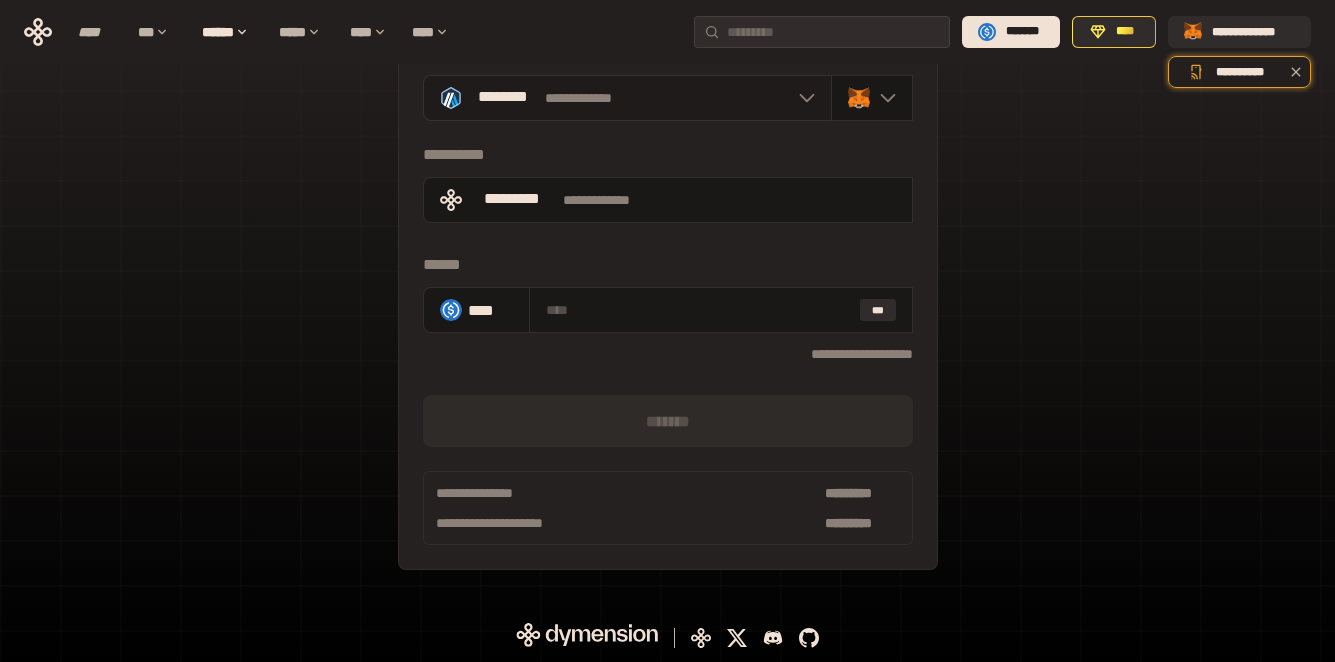 click on "**********" at bounding box center [627, 98] 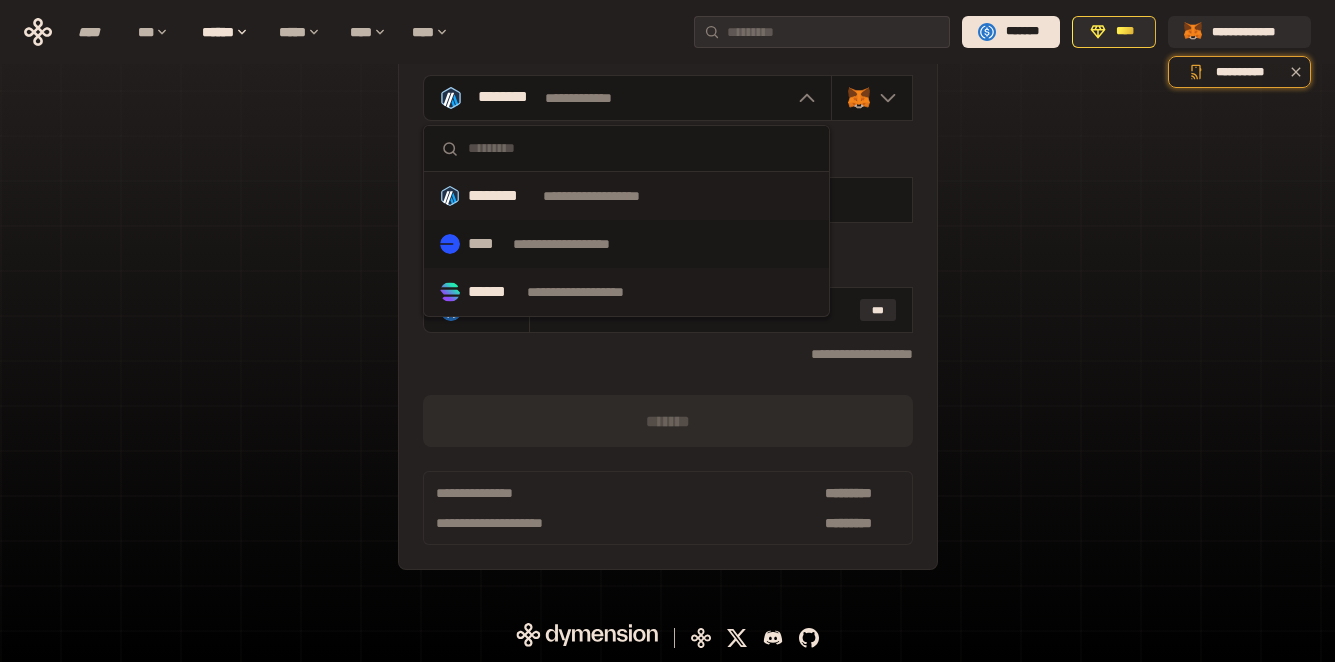 click on "[FIRST] [LAST]" at bounding box center [626, 292] 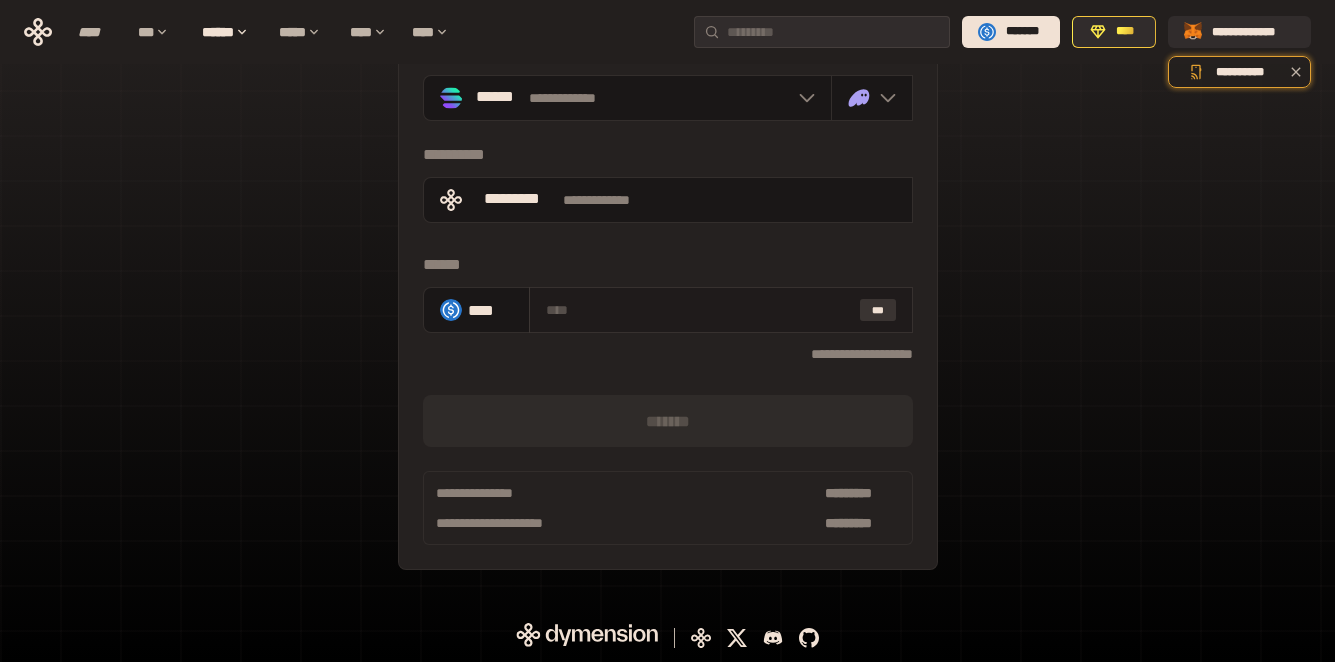 click on "***" at bounding box center (878, 310) 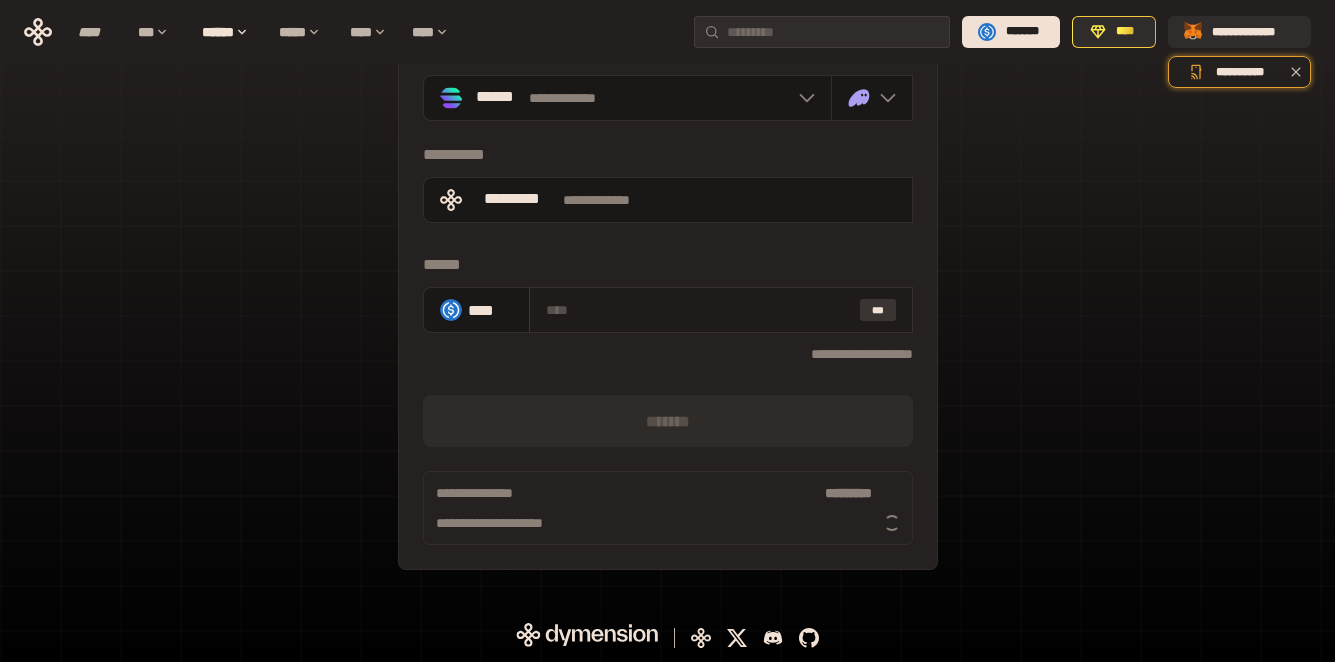 click on "***" at bounding box center (878, 310) 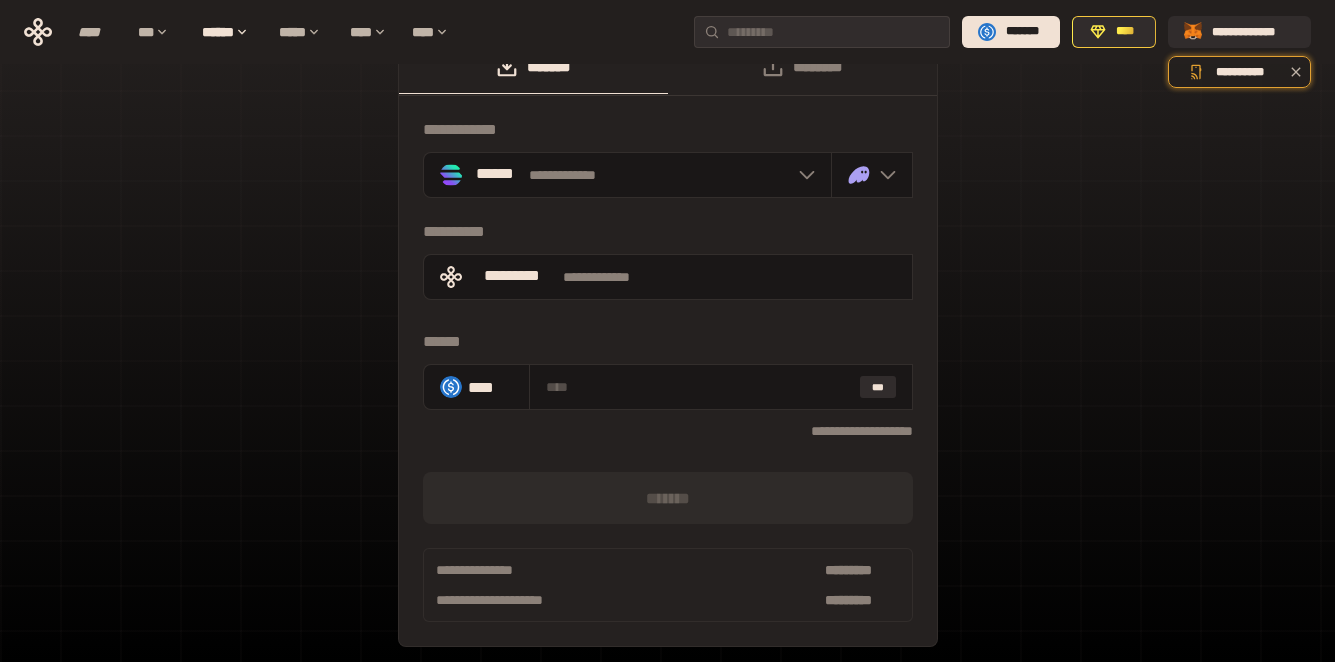 scroll, scrollTop: 0, scrollLeft: 0, axis: both 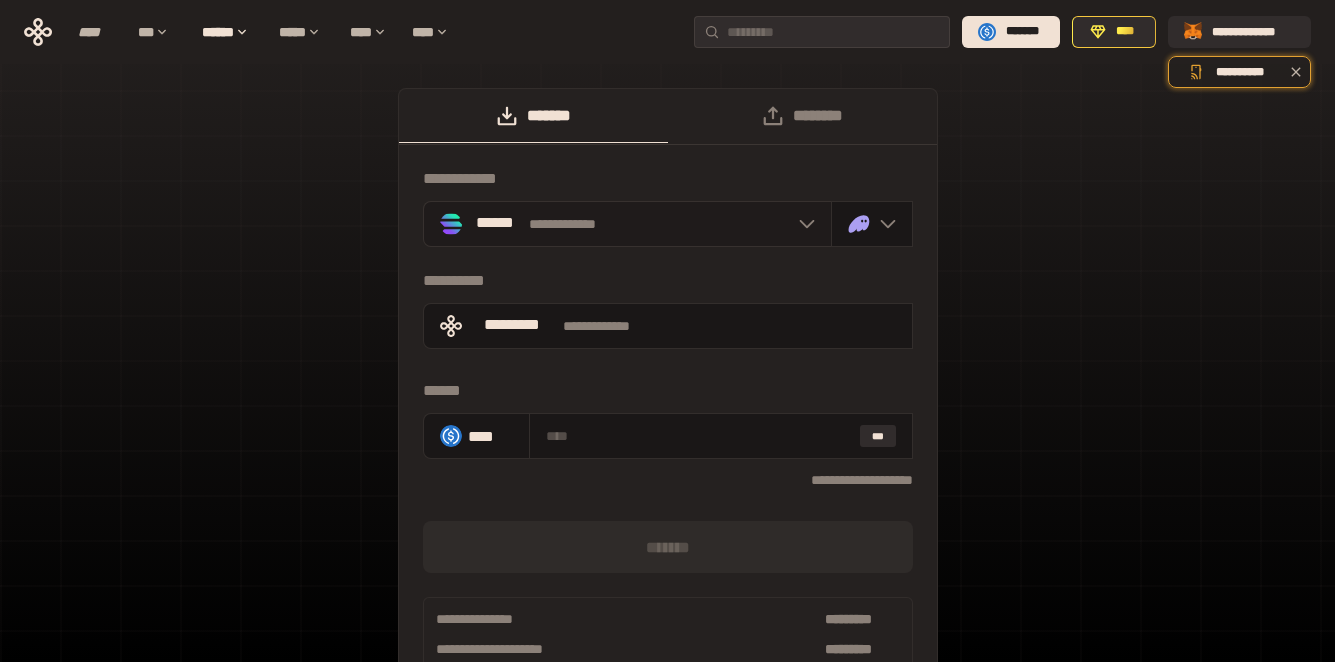 click 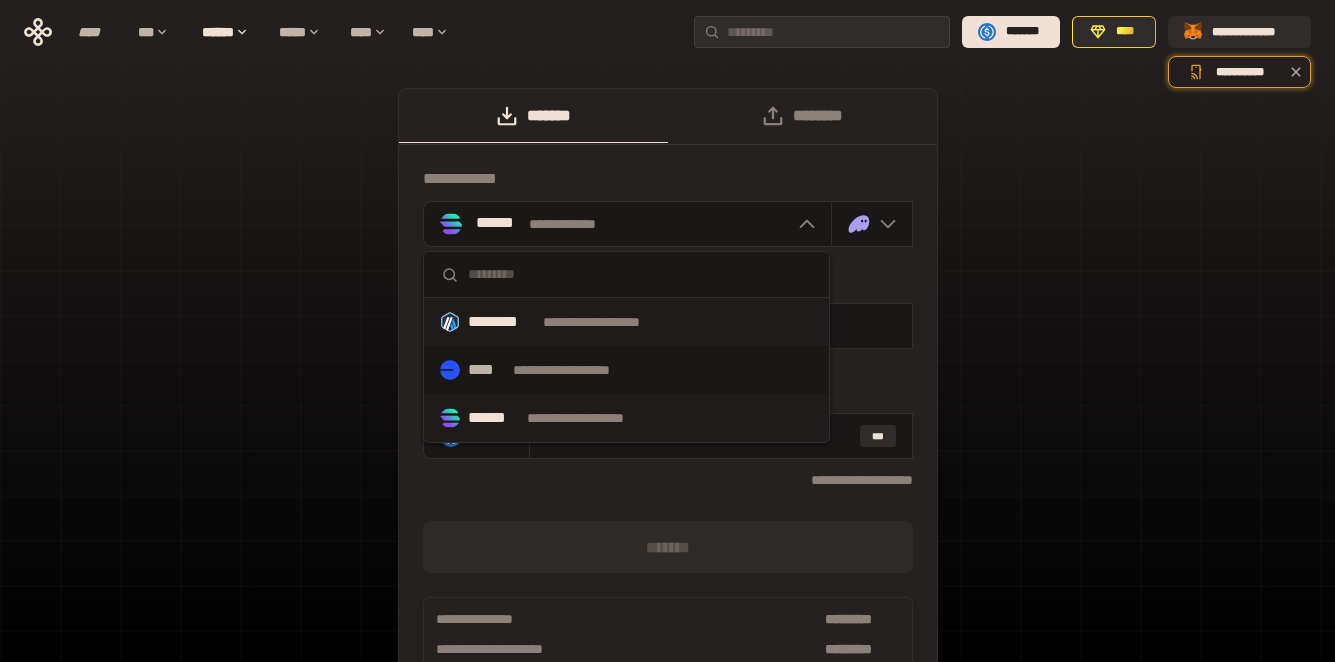 type 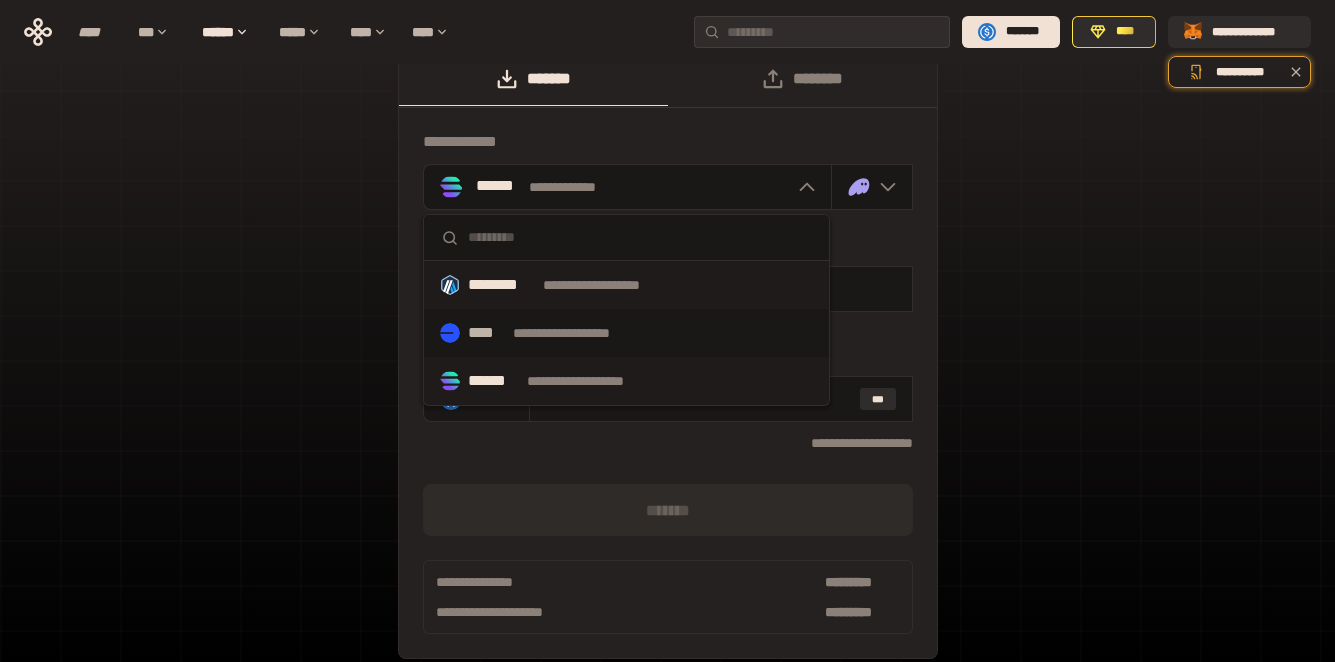 scroll, scrollTop: 40, scrollLeft: 0, axis: vertical 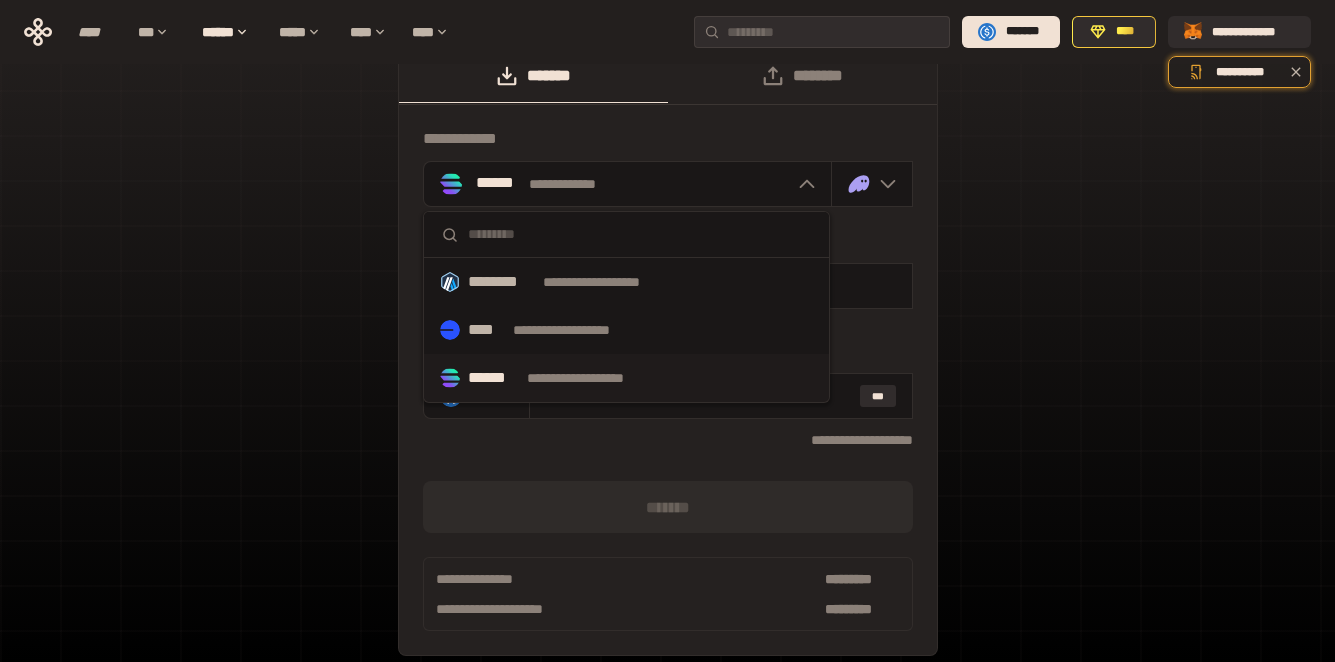 click on "**********" at bounding box center [667, 362] 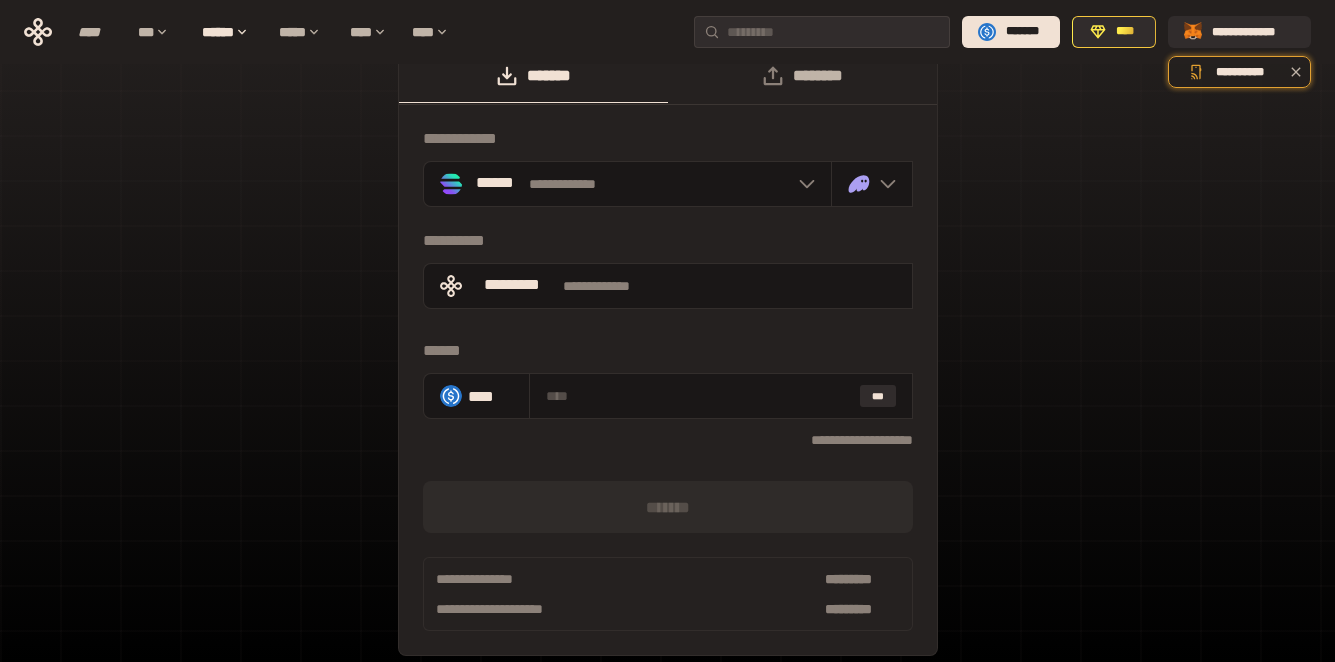 click on "********" at bounding box center (802, 76) 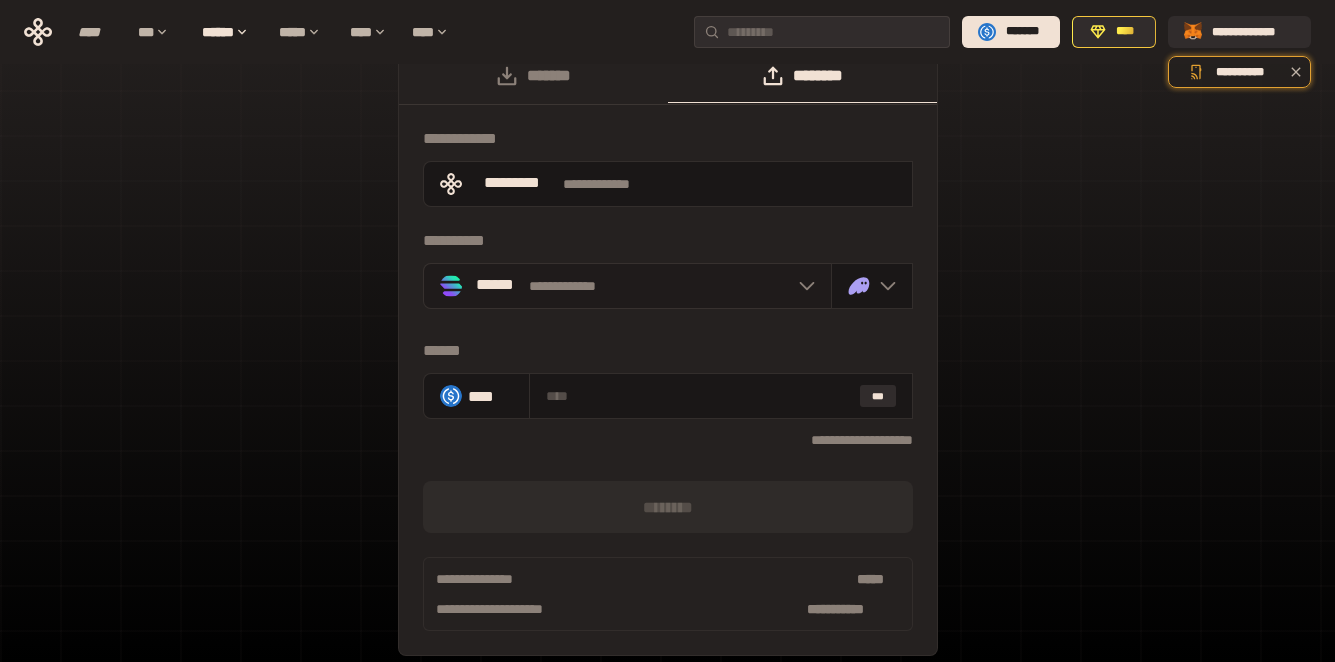 click 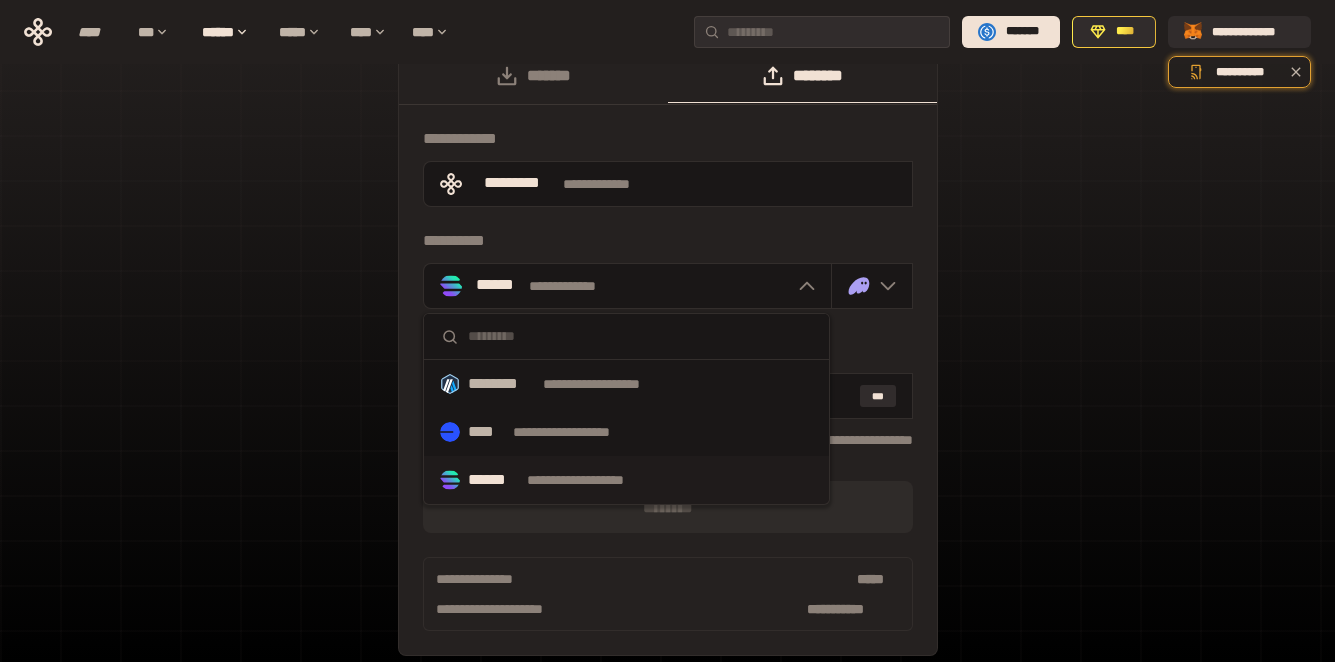 click on "**********" at bounding box center [594, 480] 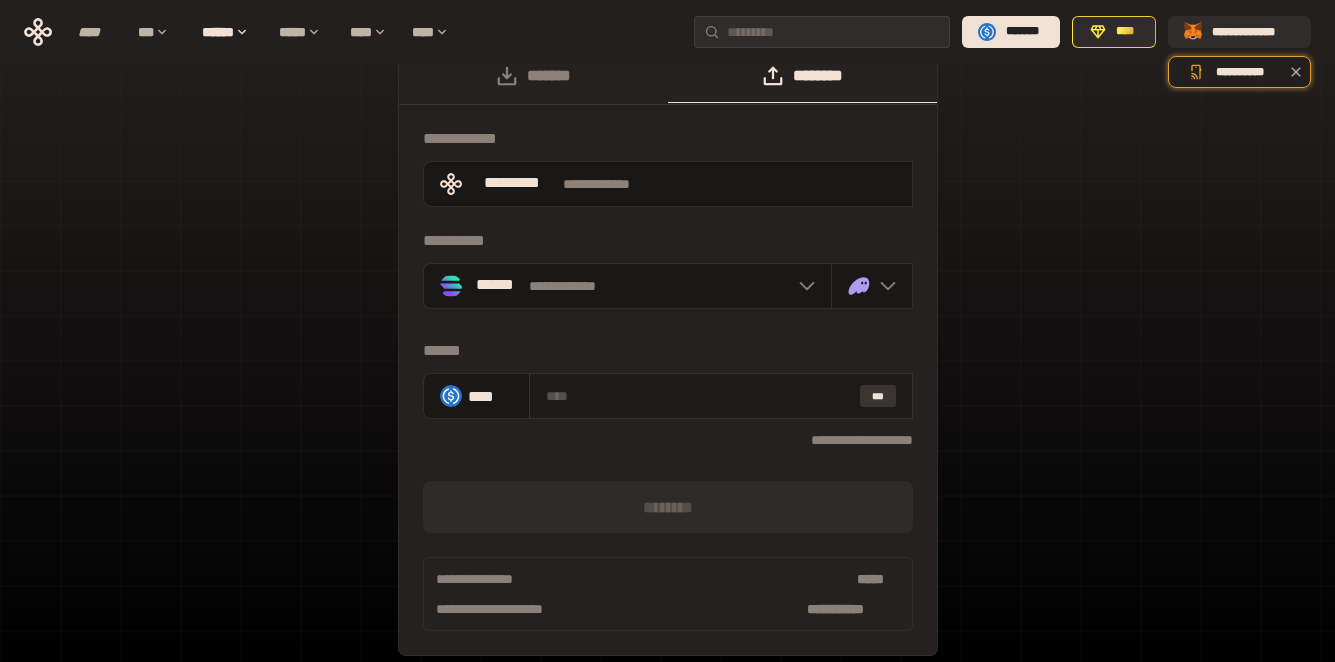 click on "***" at bounding box center [878, 396] 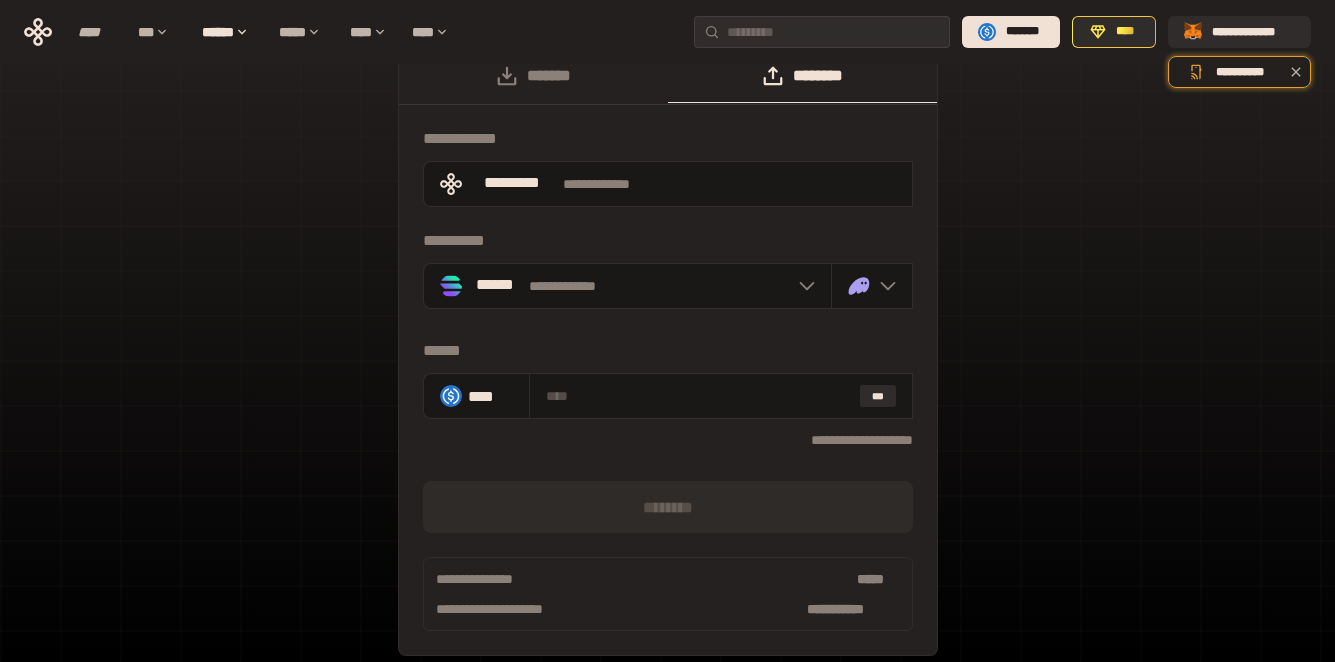 click on "[NUMBER] [STREET] [CITY] [STATE] [POSTAL_CODE] [COUNTRY] [PHONE] [EMAIL] [WEBSITE] [DATE] [TIME] [NAME]" at bounding box center (667, 362) 